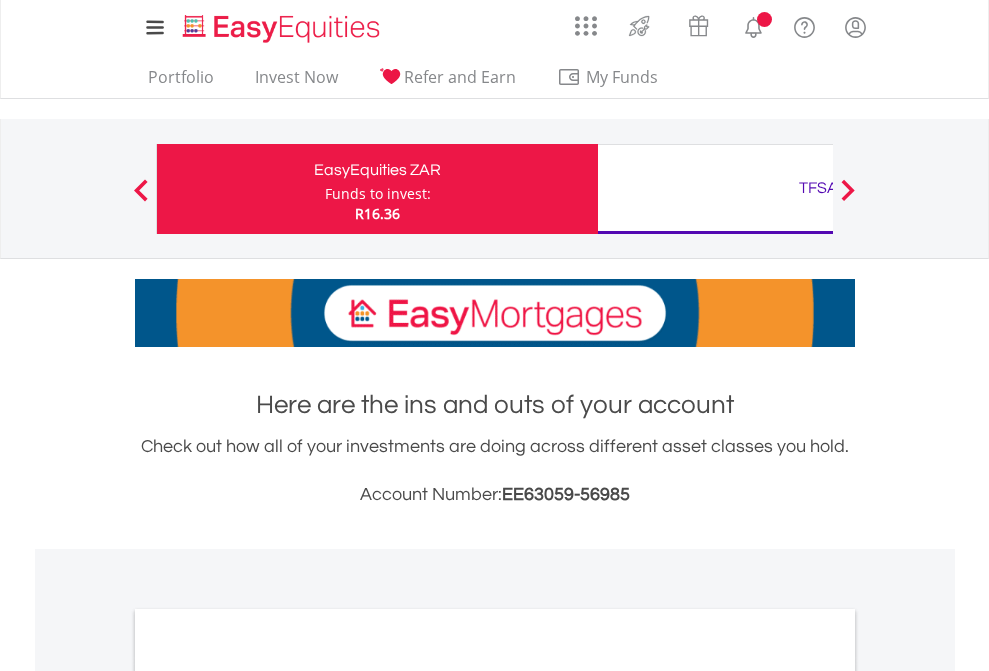 scroll, scrollTop: 0, scrollLeft: 0, axis: both 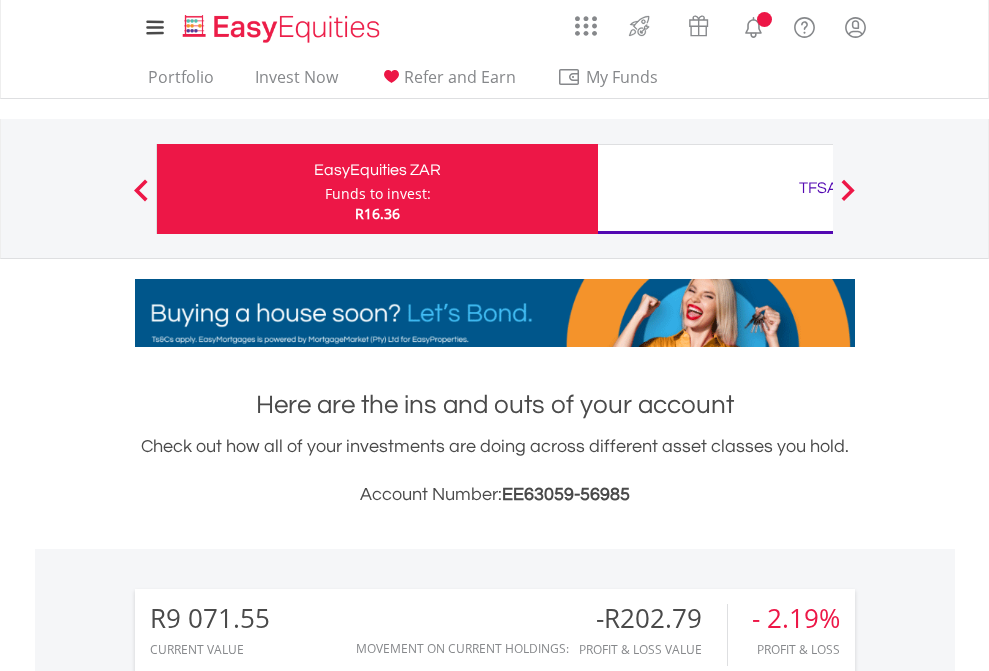 click on "Funds to invest:" at bounding box center [378, 194] 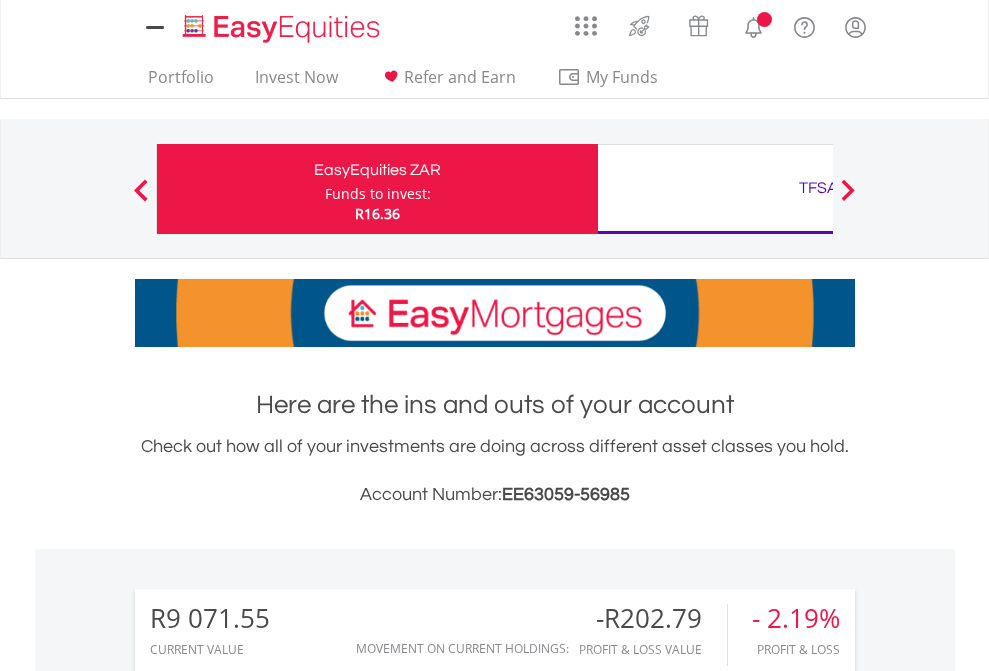 scroll, scrollTop: 0, scrollLeft: 0, axis: both 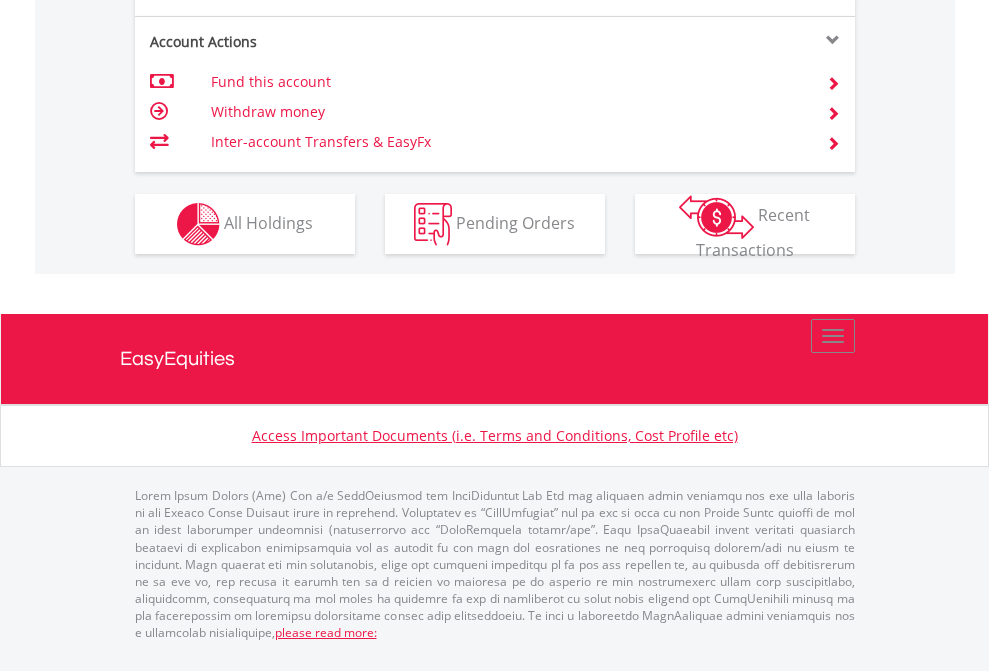 click on "Investment types" at bounding box center (706, -337) 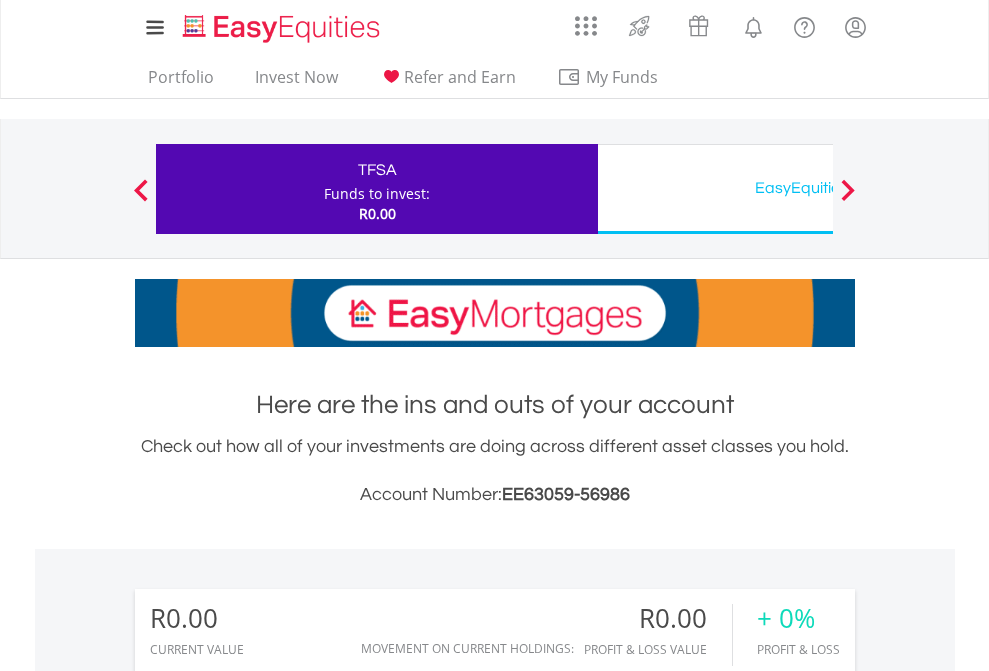 scroll, scrollTop: 1342, scrollLeft: 0, axis: vertical 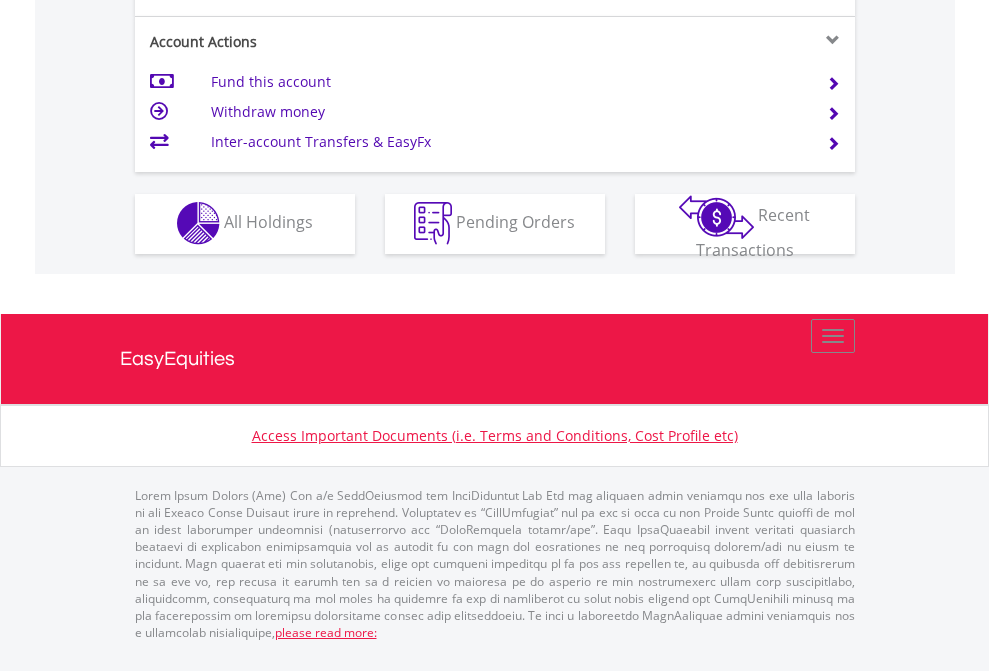 click on "Investment types" at bounding box center (706, -353) 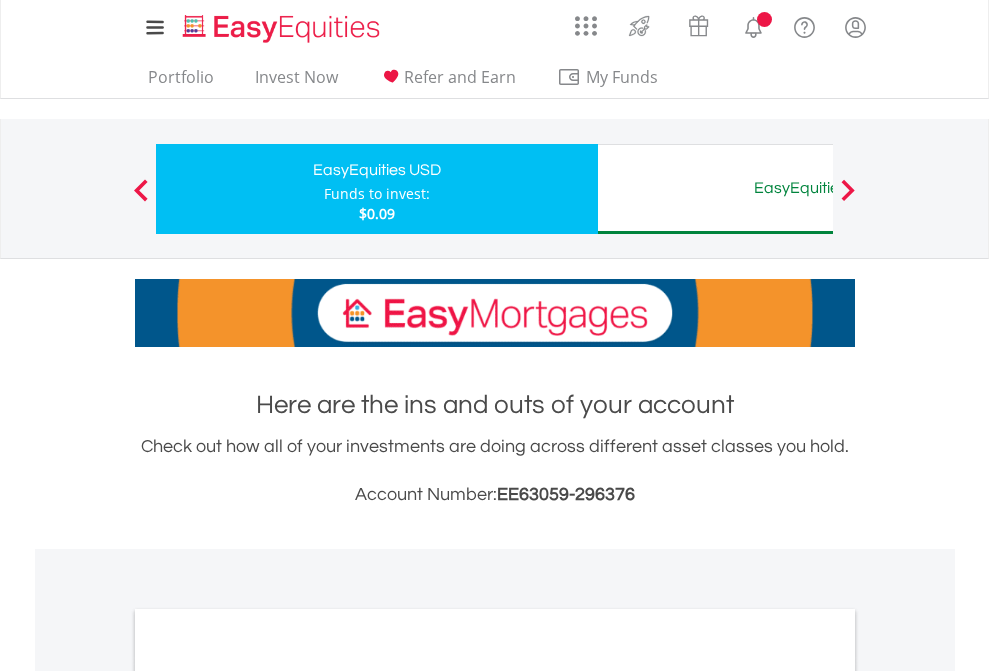 scroll, scrollTop: 0, scrollLeft: 0, axis: both 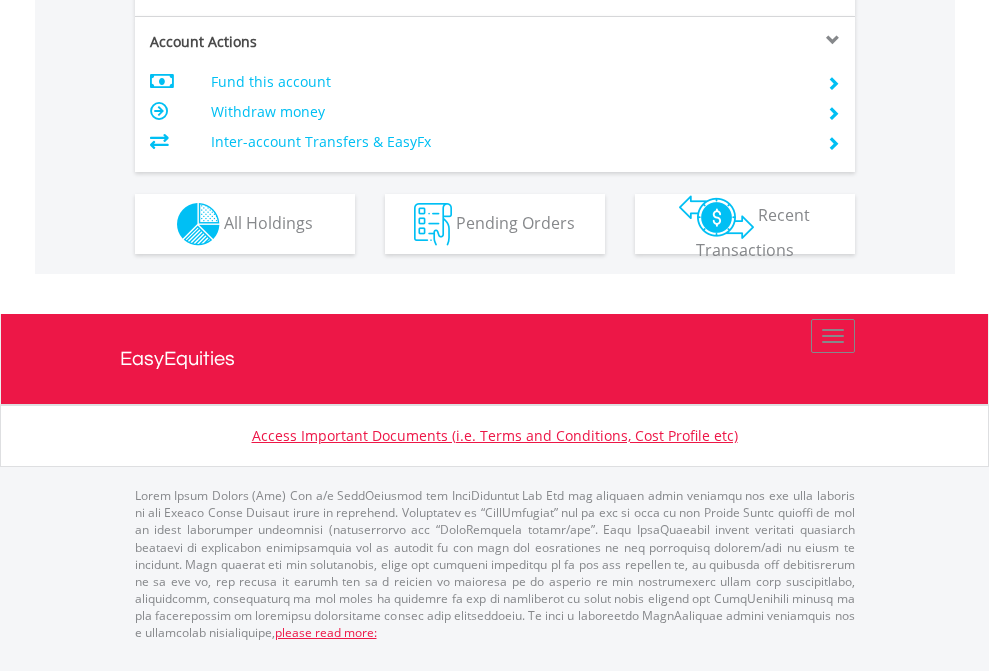 click on "Investment types" at bounding box center [706, -337] 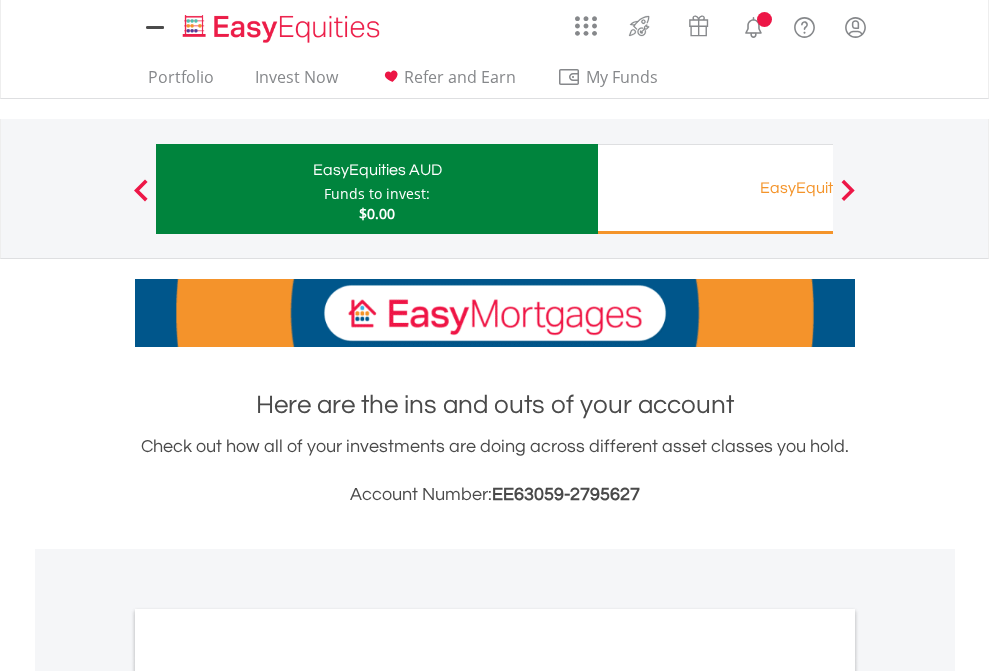 scroll, scrollTop: 0, scrollLeft: 0, axis: both 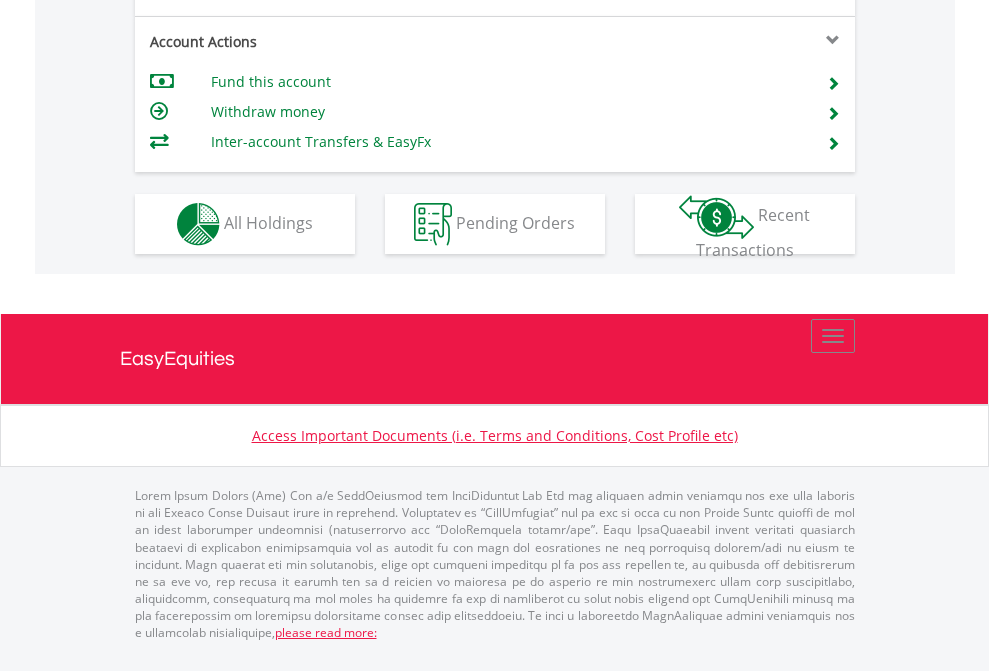 click on "Investment types" at bounding box center [706, -337] 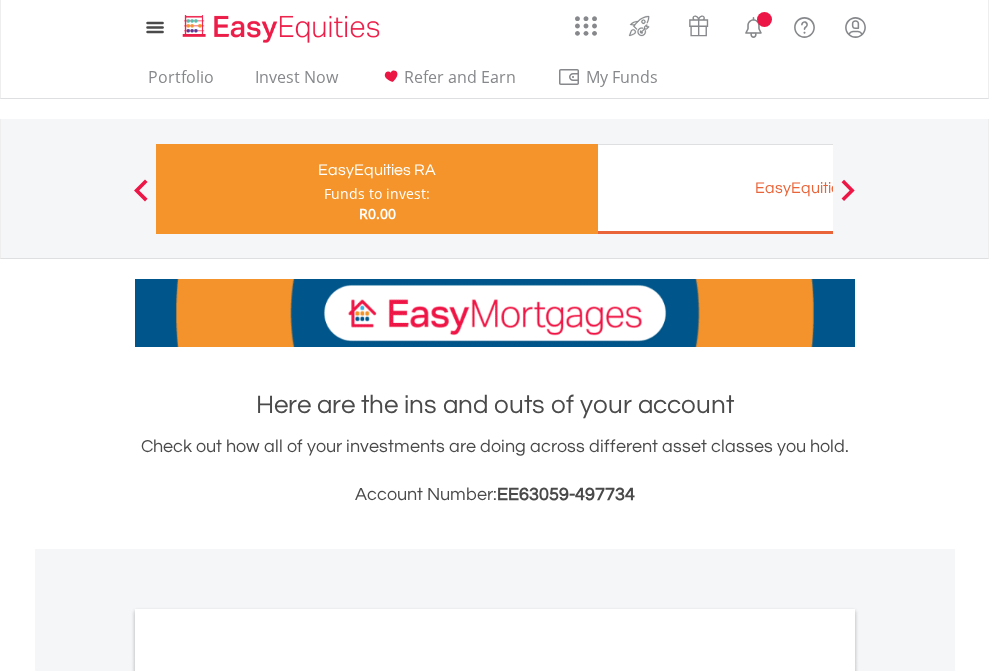 scroll, scrollTop: 0, scrollLeft: 0, axis: both 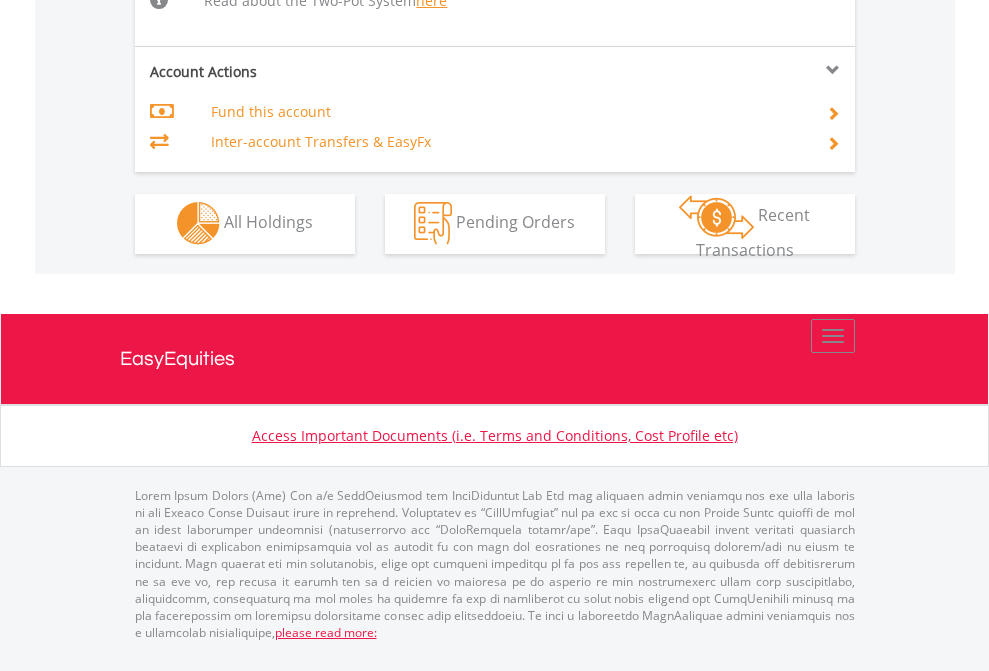 click on "Investment types" at bounding box center [706, -534] 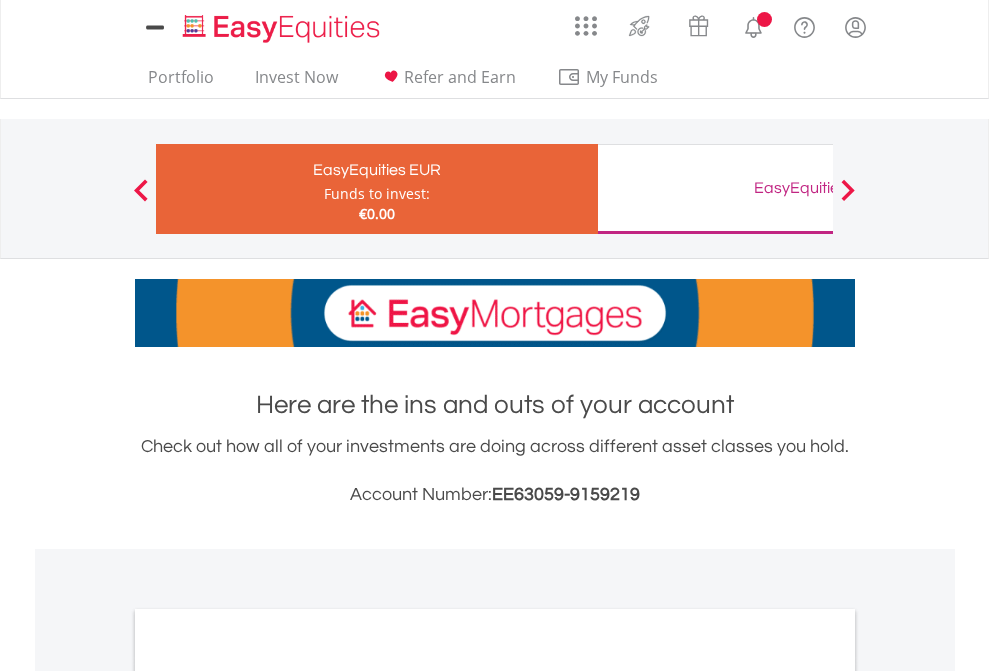 scroll, scrollTop: 0, scrollLeft: 0, axis: both 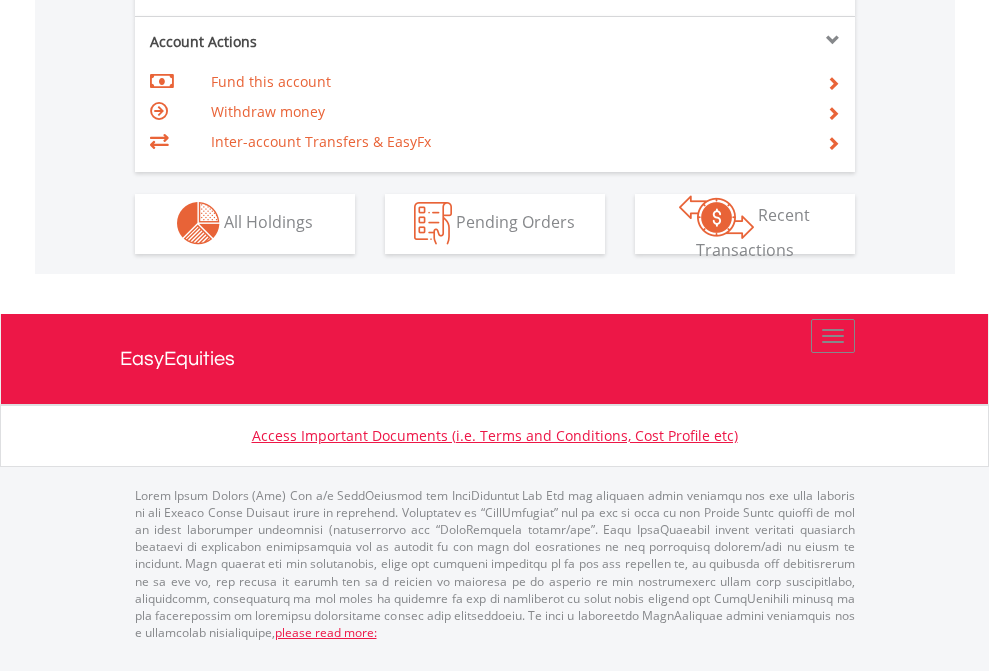 click on "Investment types" at bounding box center (706, -353) 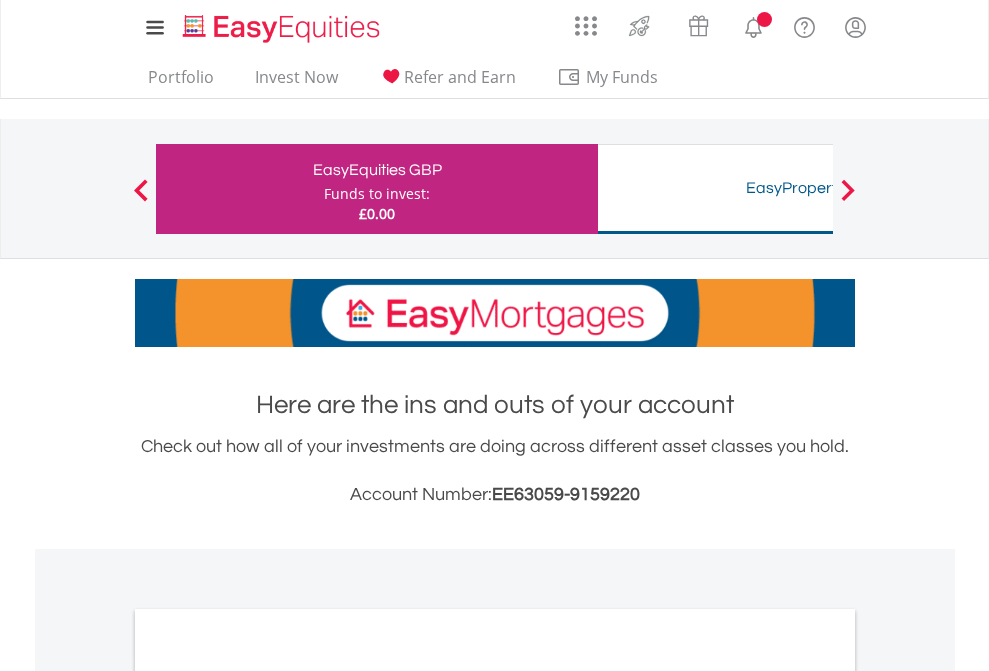 scroll, scrollTop: 0, scrollLeft: 0, axis: both 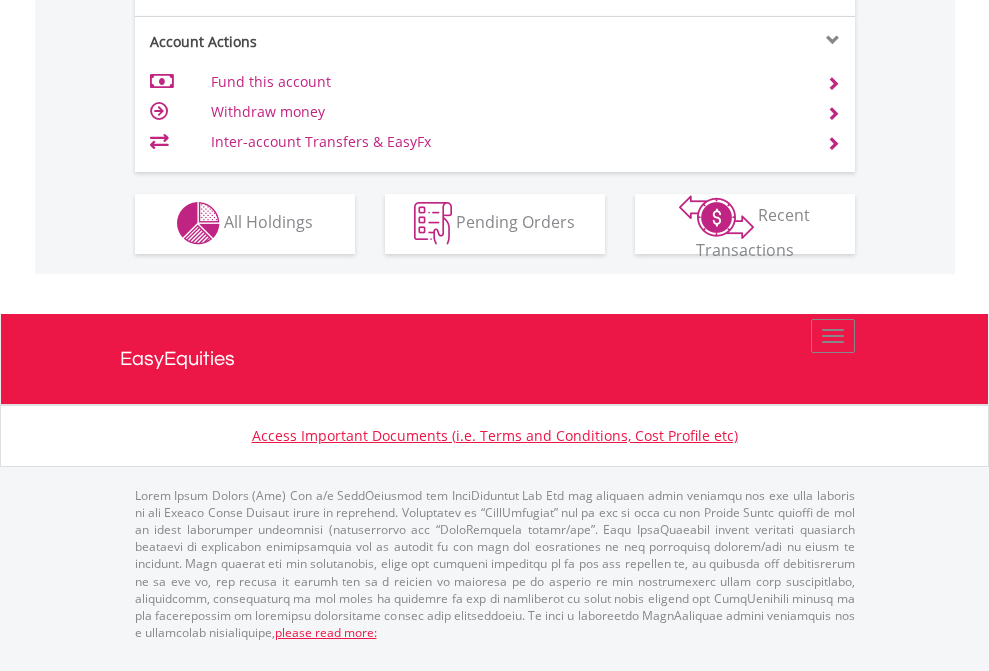 click on "Investment types" at bounding box center [706, -353] 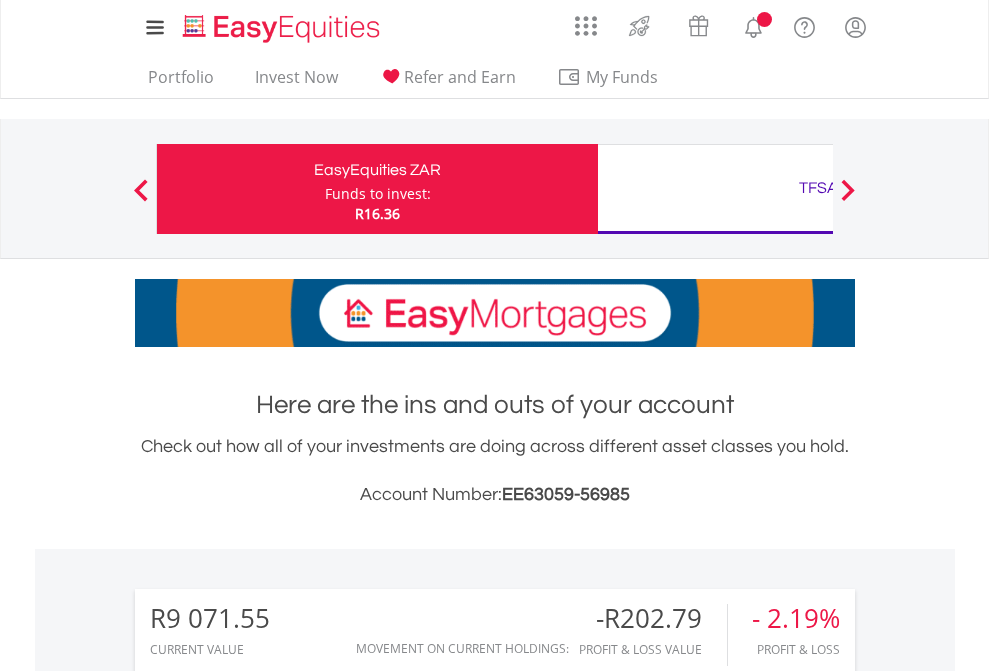 scroll, scrollTop: 0, scrollLeft: 0, axis: both 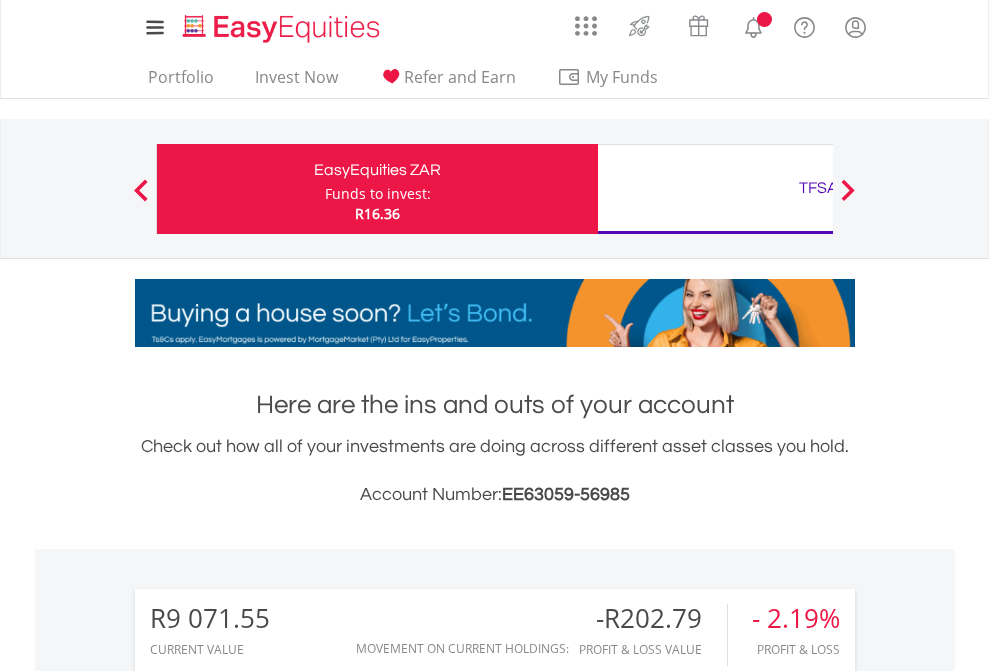 click on "All Holdings" at bounding box center [268, 1626] 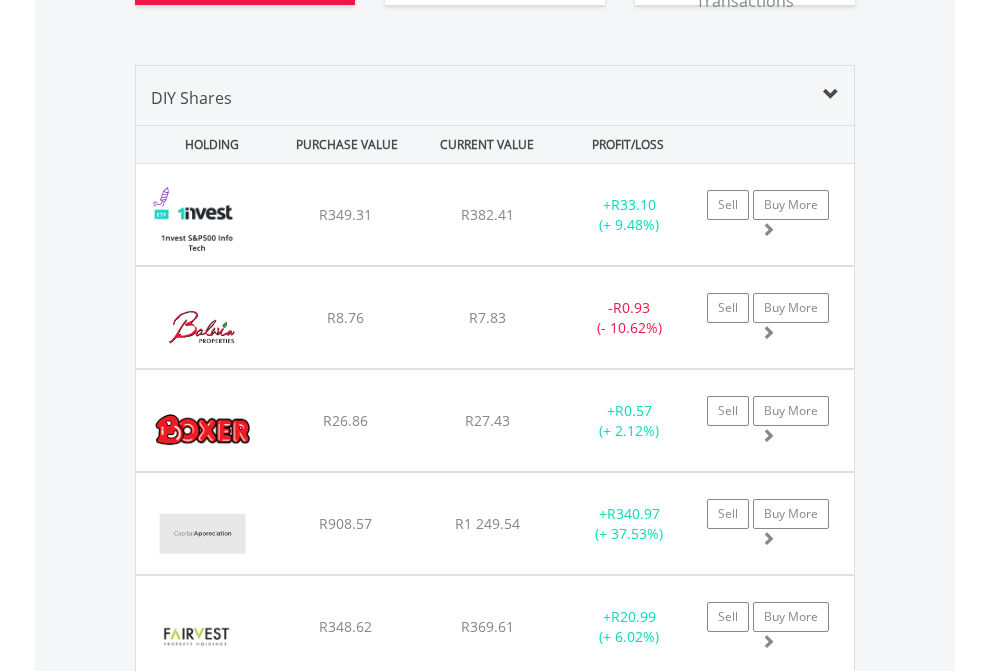 scroll, scrollTop: 2384, scrollLeft: 0, axis: vertical 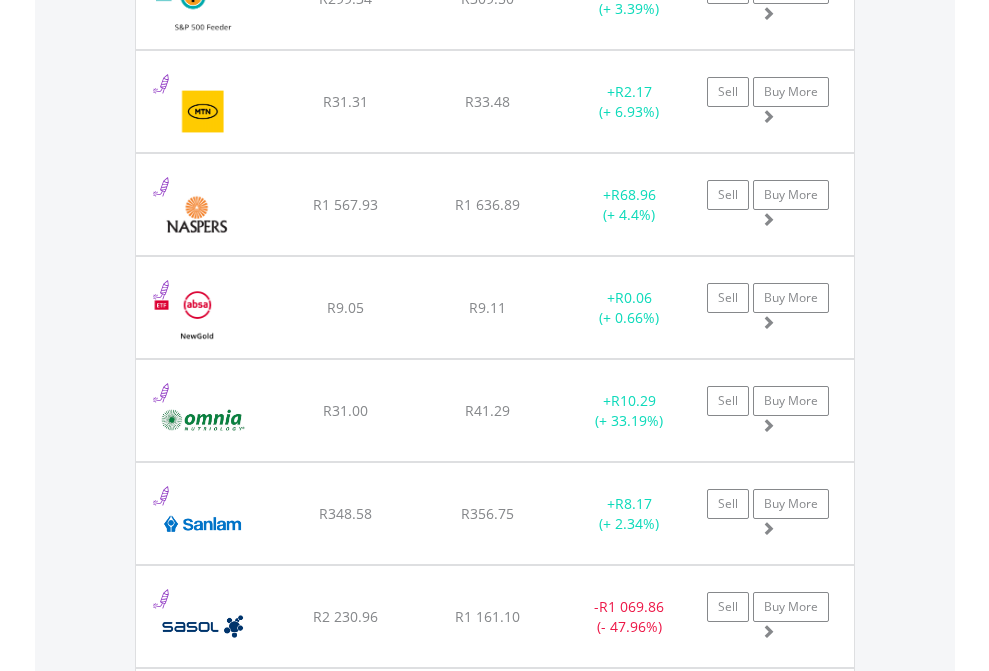 click on "TFSA" at bounding box center (818, -2196) 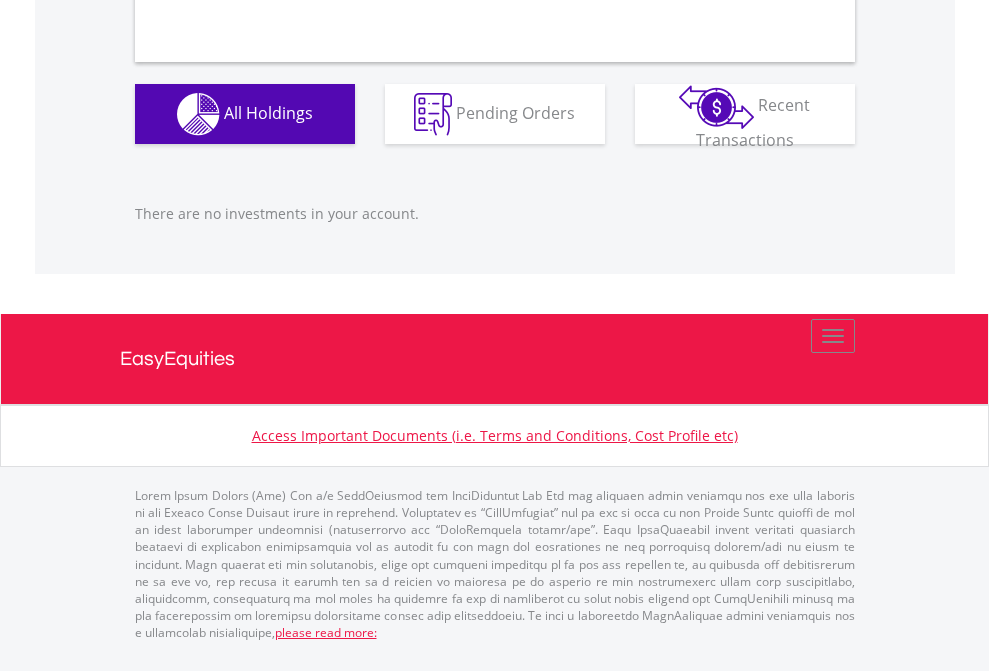 scroll, scrollTop: 1980, scrollLeft: 0, axis: vertical 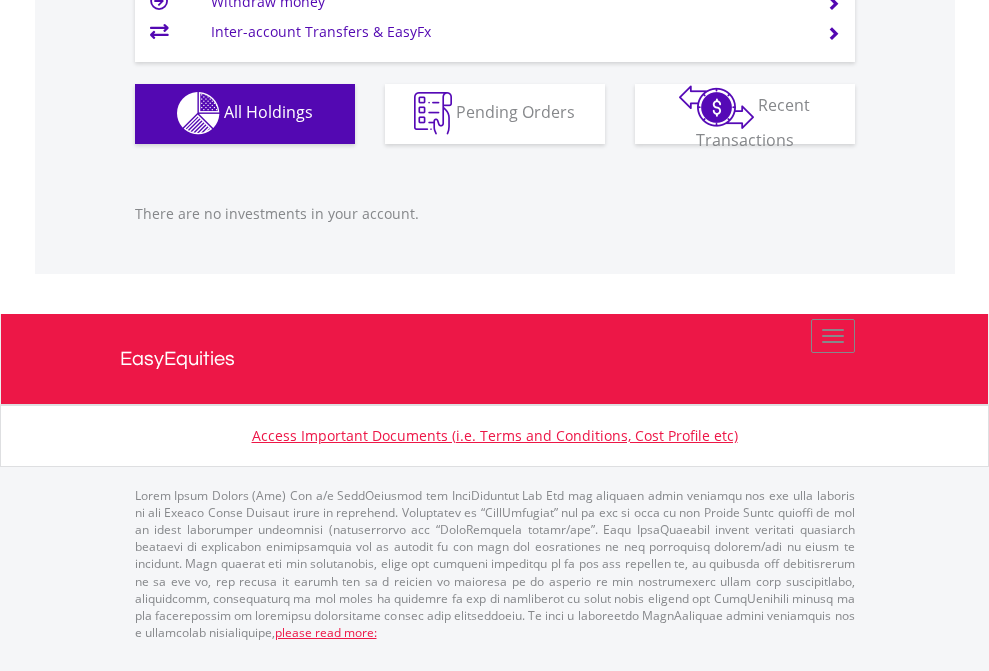 click on "EasyEquities USD" at bounding box center [818, -1142] 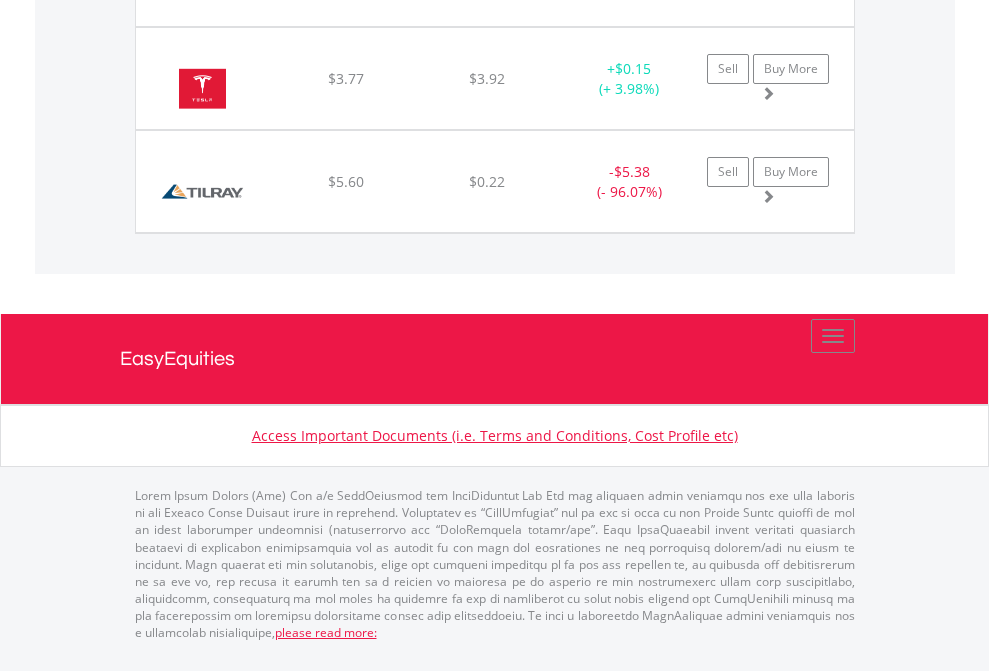 scroll, scrollTop: 2225, scrollLeft: 0, axis: vertical 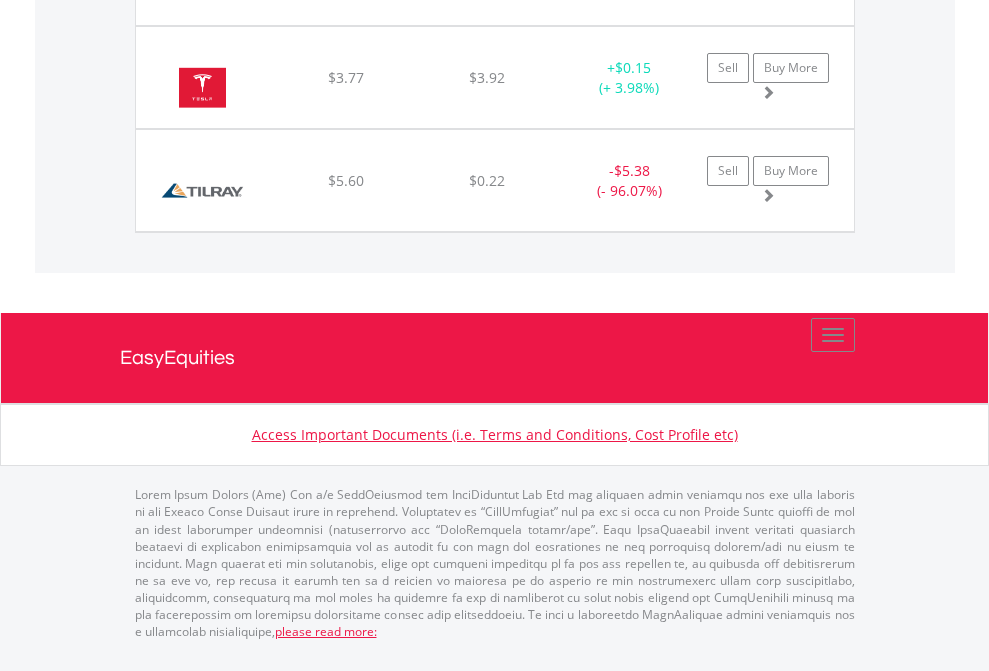 click on "EasyEquities AUD" at bounding box center [818, -1957] 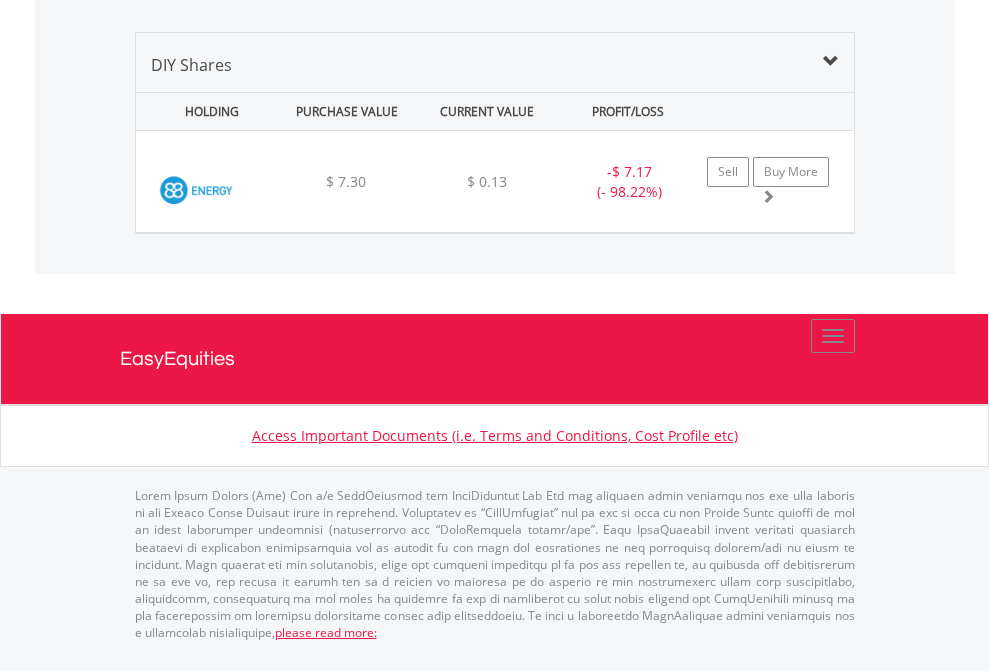 scroll, scrollTop: 1933, scrollLeft: 0, axis: vertical 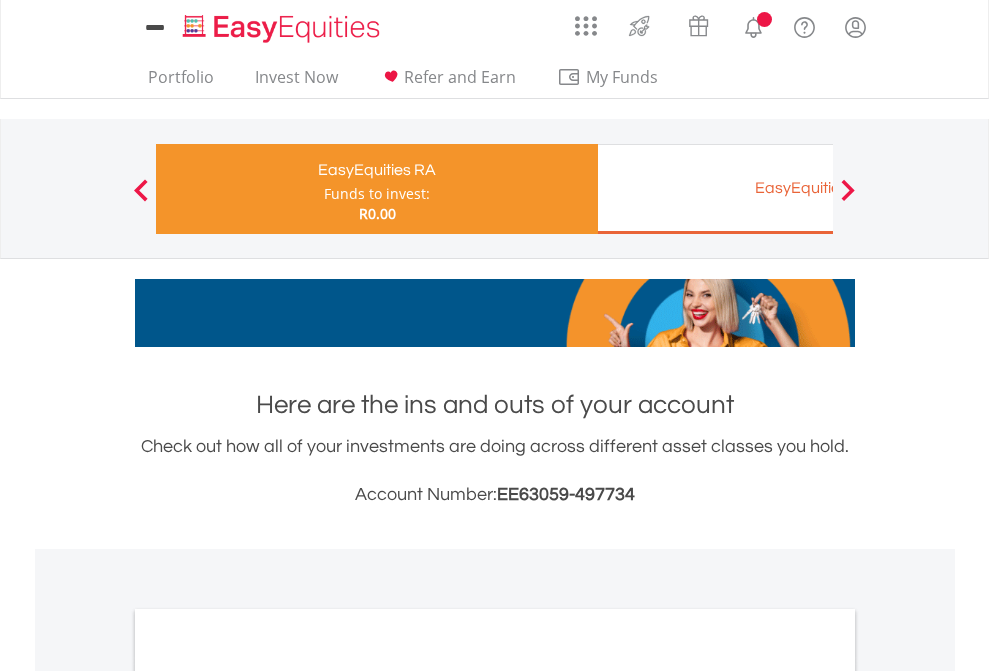 click on "All Holdings" at bounding box center [268, 1066] 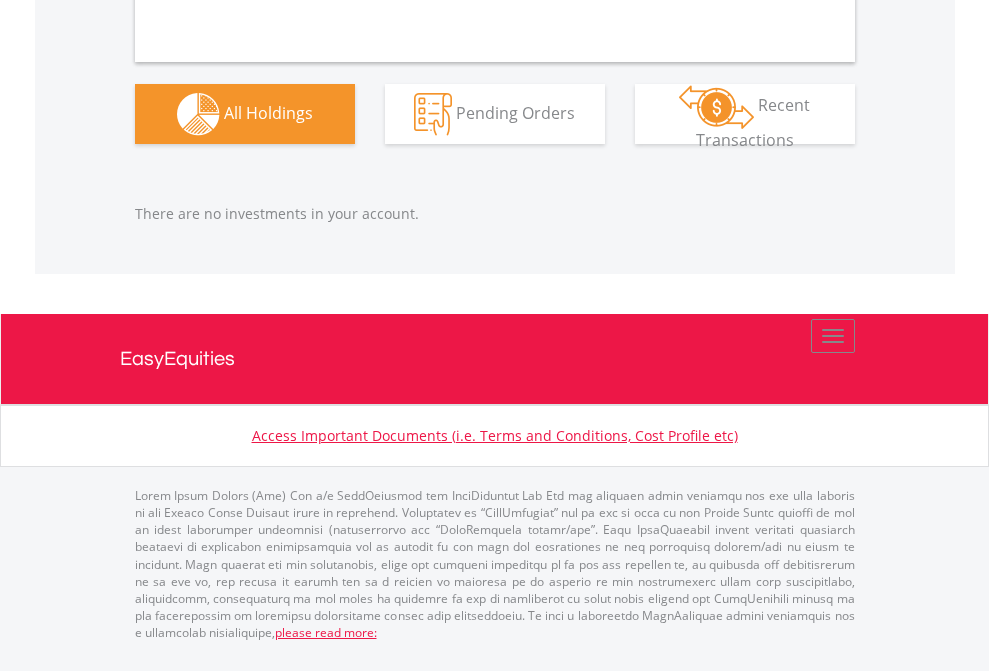 scroll, scrollTop: 2097, scrollLeft: 0, axis: vertical 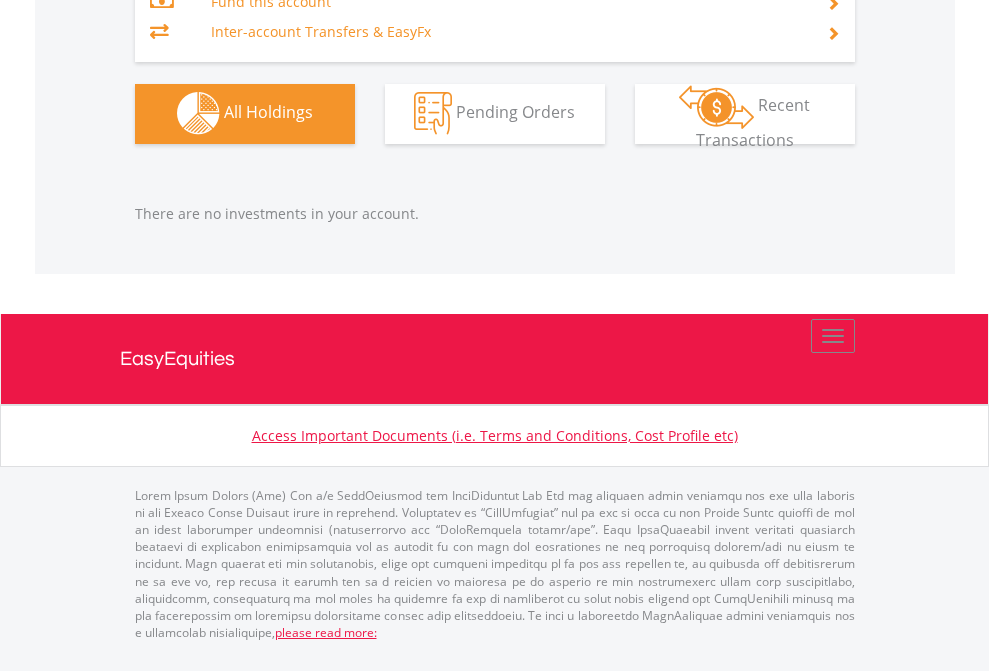 click on "EasyEquities EUR" at bounding box center [818, -1323] 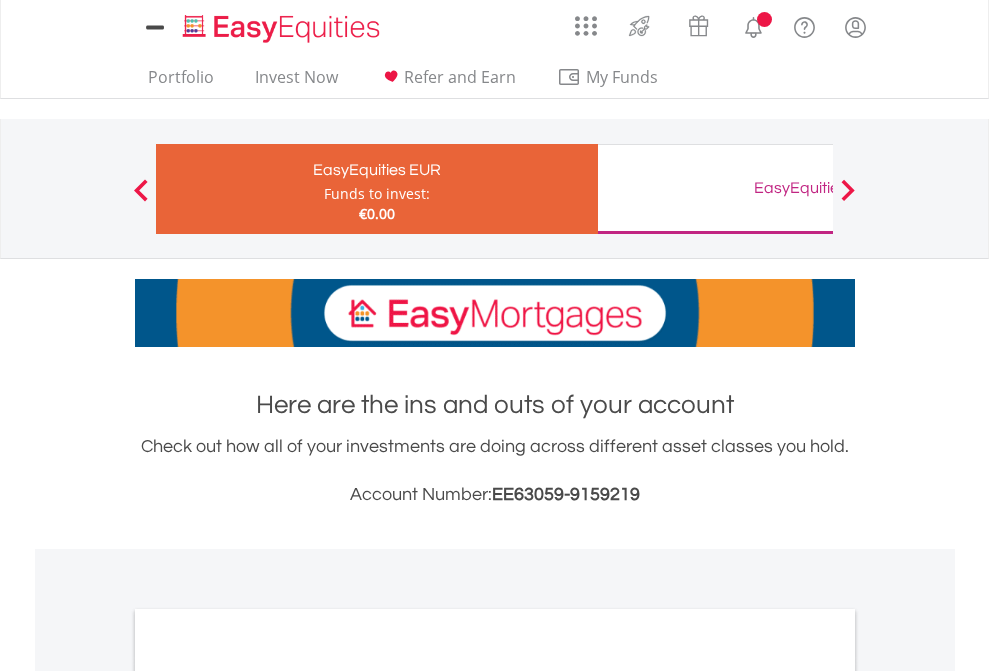 scroll, scrollTop: 0, scrollLeft: 0, axis: both 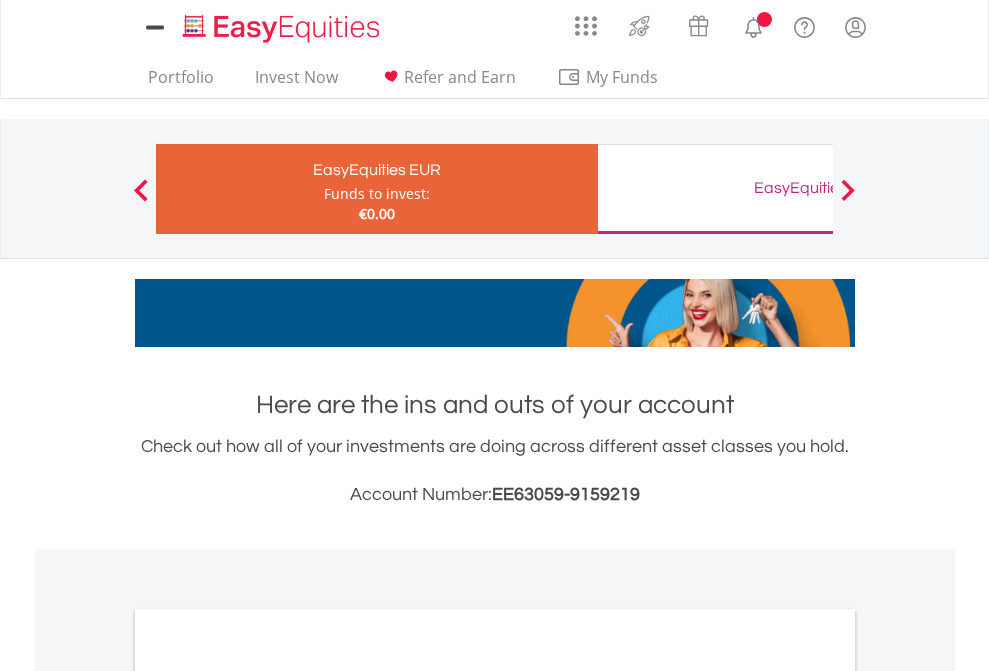 click on "All Holdings" at bounding box center (268, 1096) 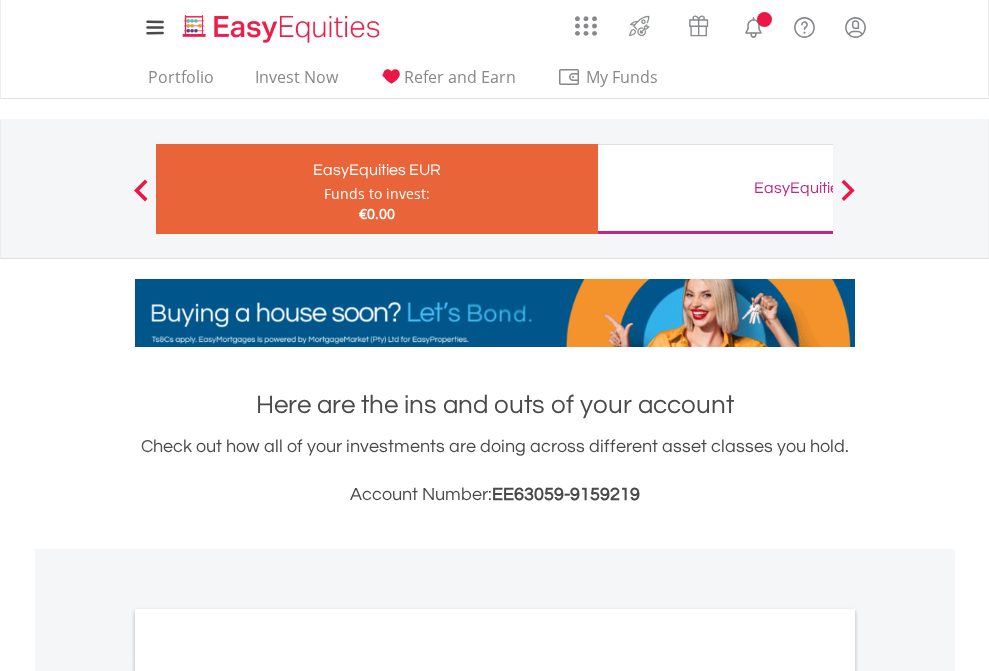 scroll, scrollTop: 1202, scrollLeft: 0, axis: vertical 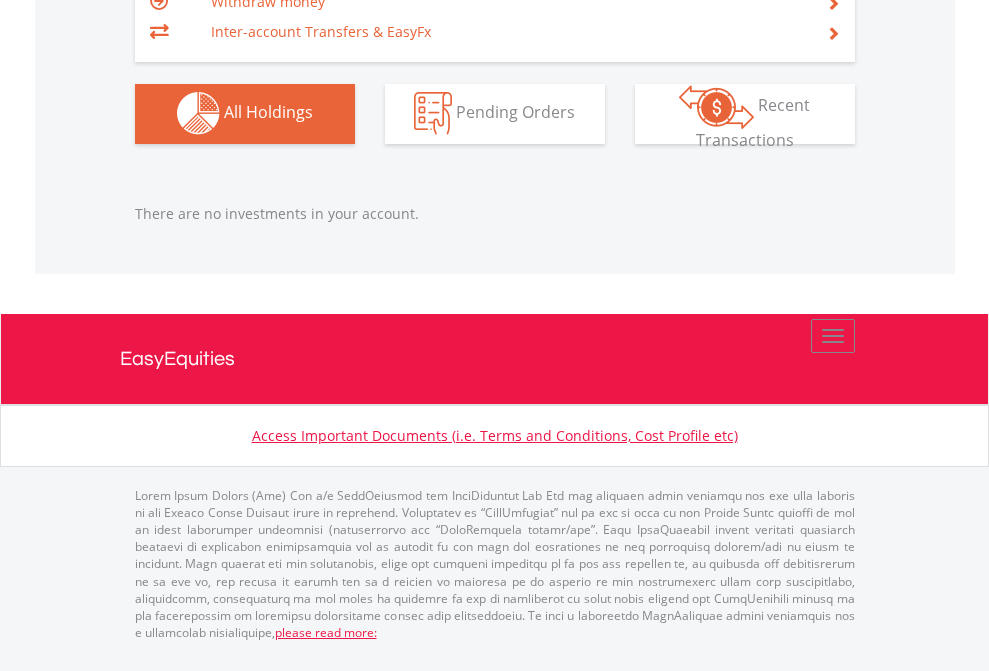 click on "EasyEquities GBP" at bounding box center [818, -1142] 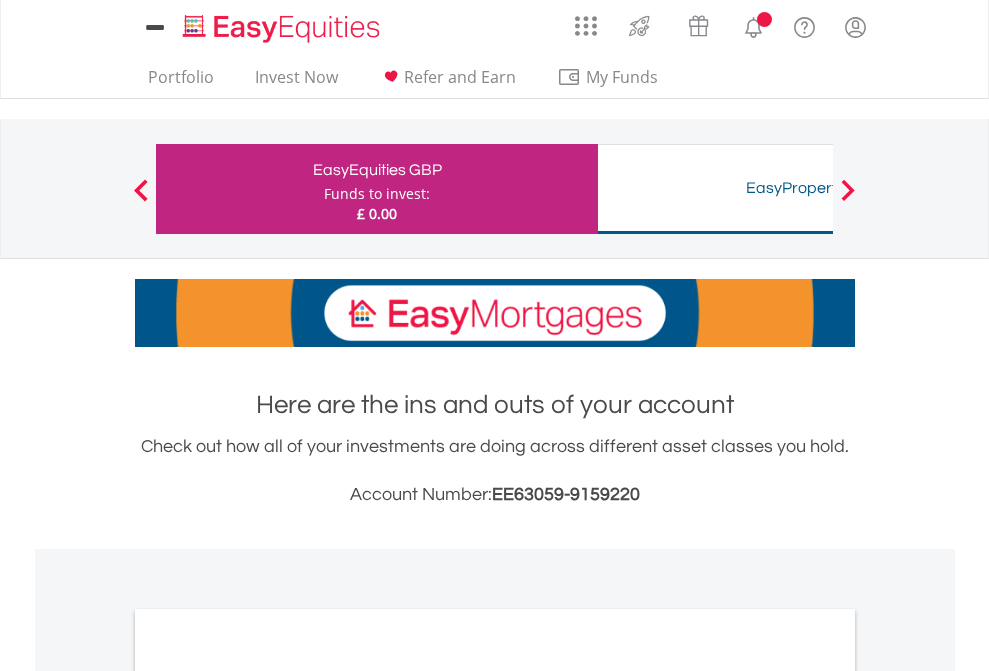 scroll, scrollTop: 0, scrollLeft: 0, axis: both 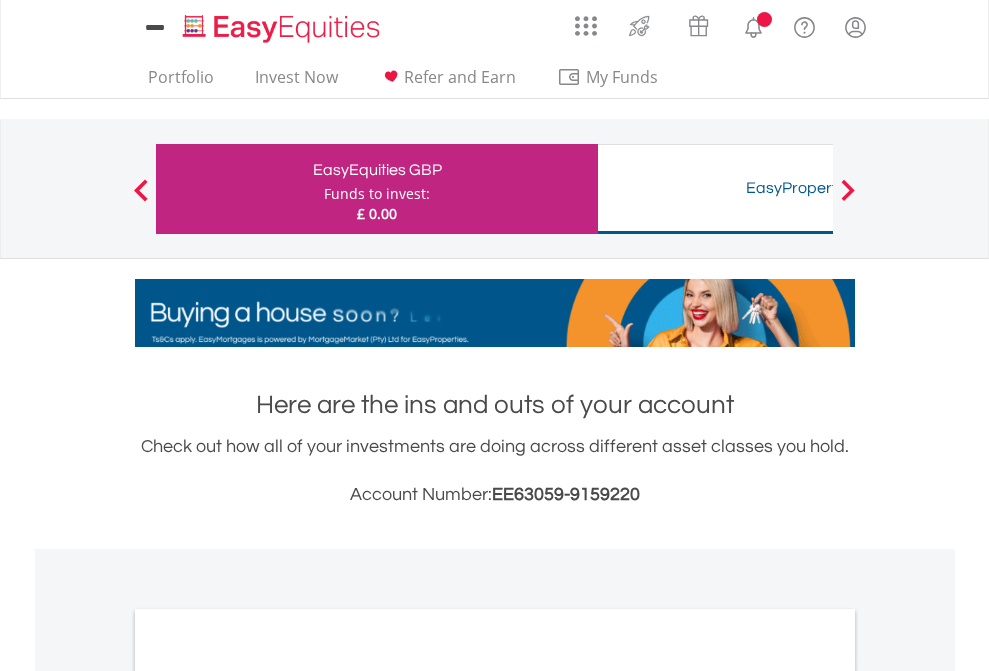 click on "All Holdings" at bounding box center [268, 1096] 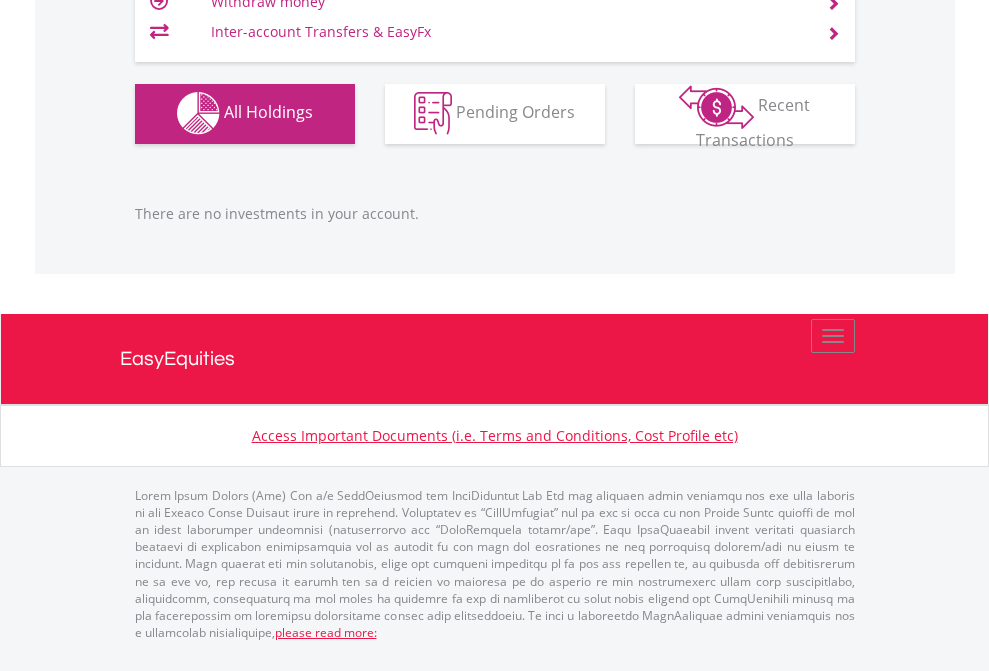 scroll, scrollTop: 1980, scrollLeft: 0, axis: vertical 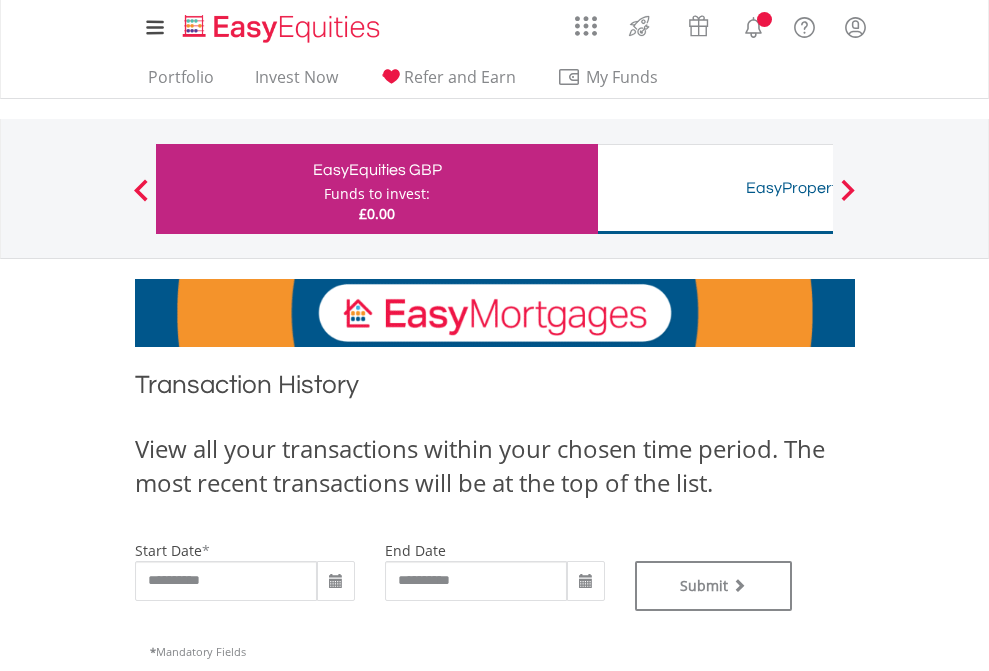 type on "**********" 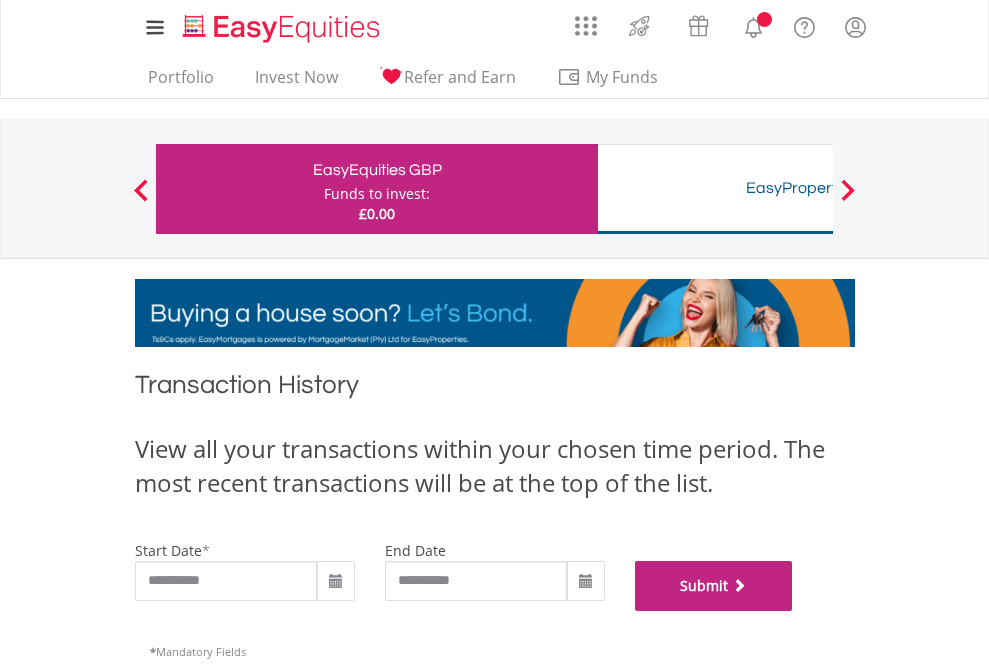click on "Submit" at bounding box center [714, 586] 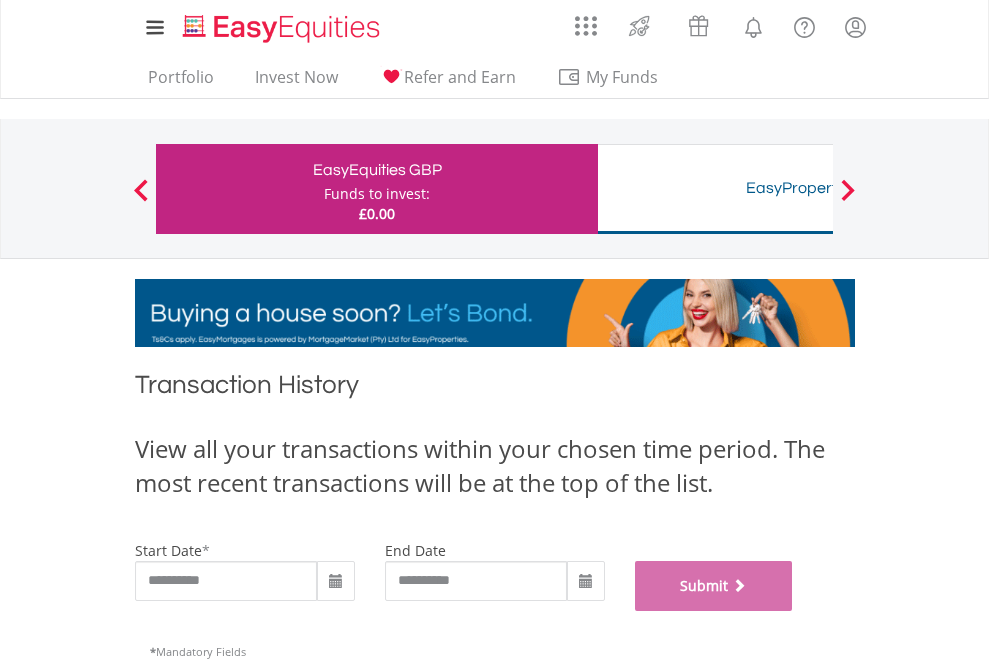 scroll, scrollTop: 811, scrollLeft: 0, axis: vertical 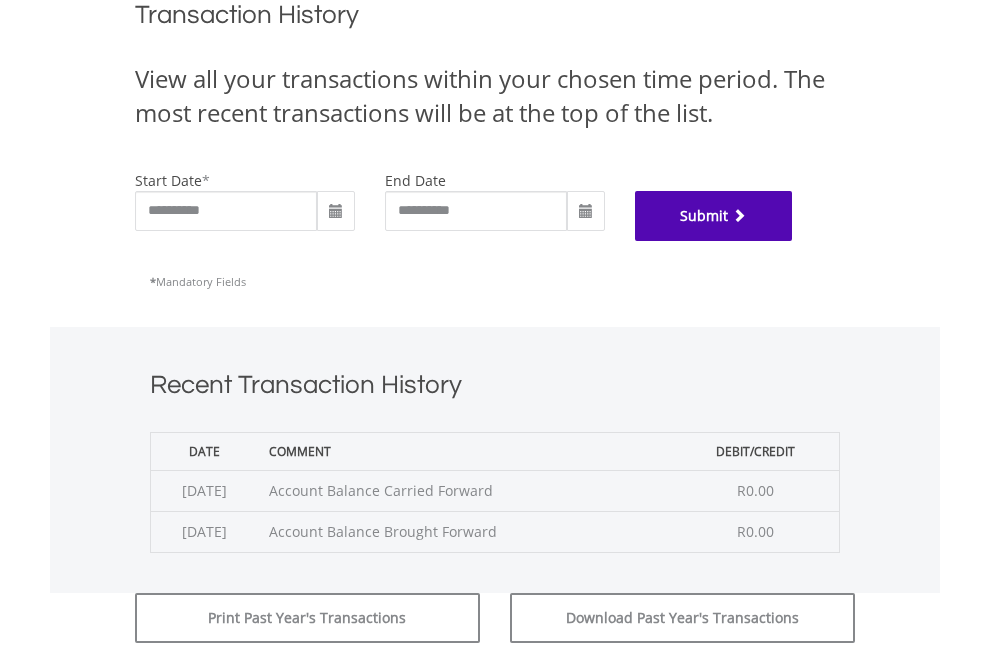 click on "Submit" at bounding box center [714, 216] 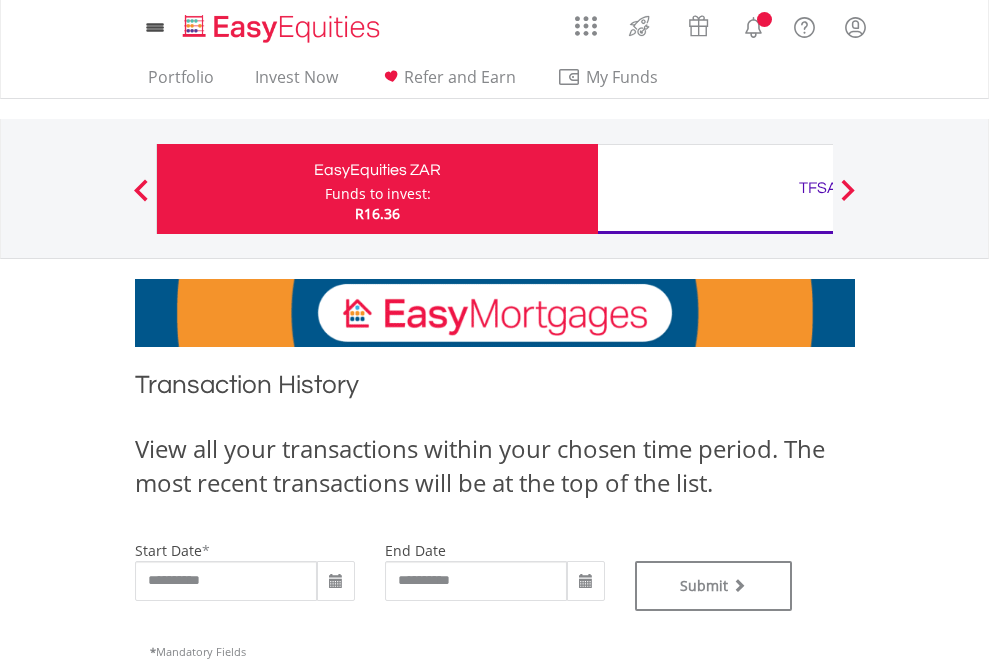 scroll, scrollTop: 0, scrollLeft: 0, axis: both 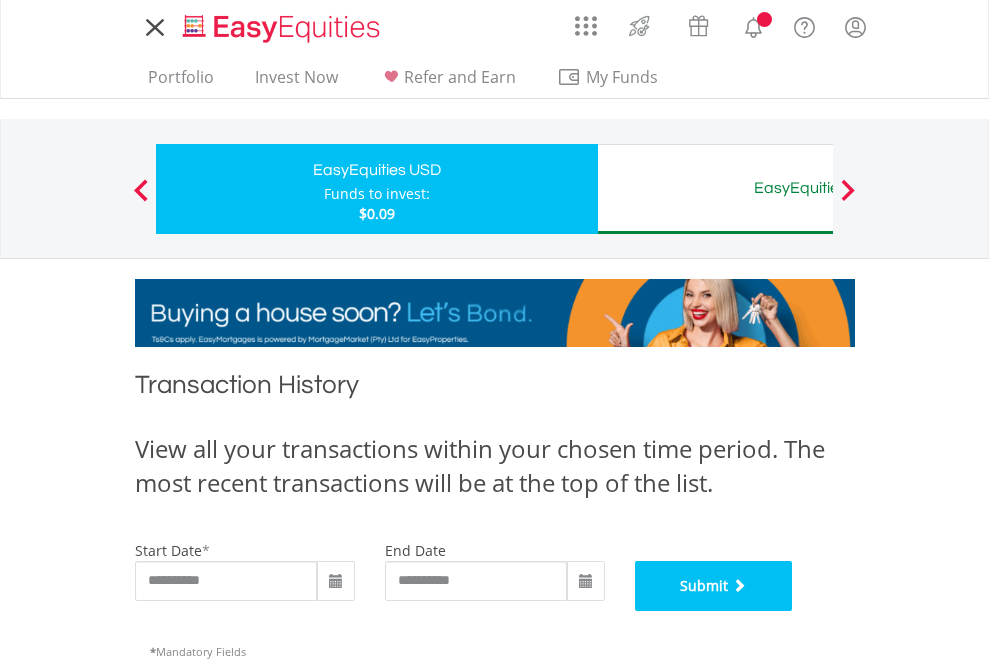 click on "Submit" at bounding box center [714, 586] 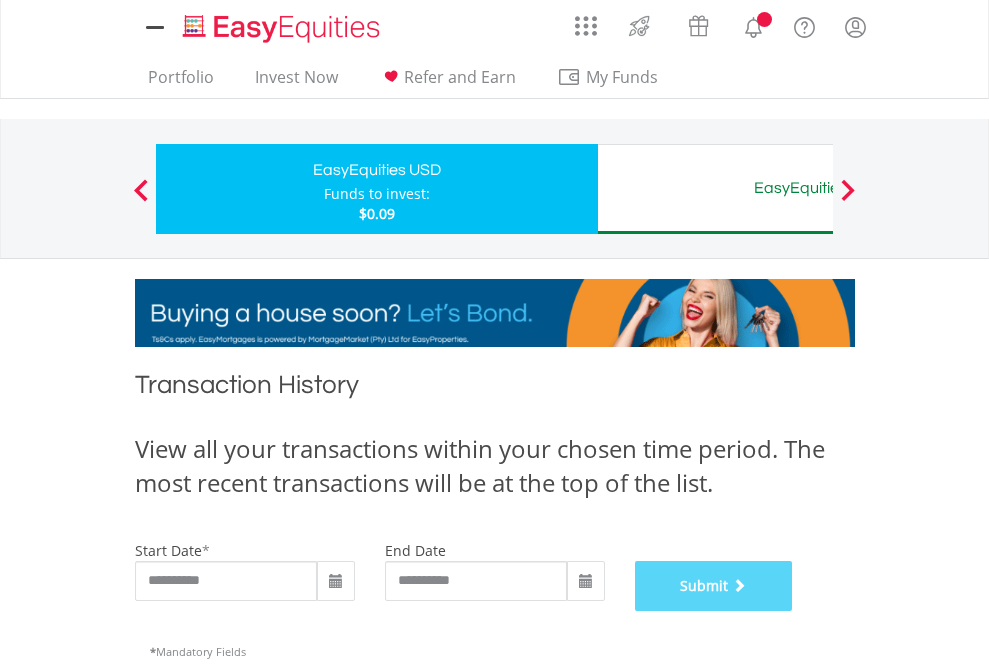 scroll, scrollTop: 811, scrollLeft: 0, axis: vertical 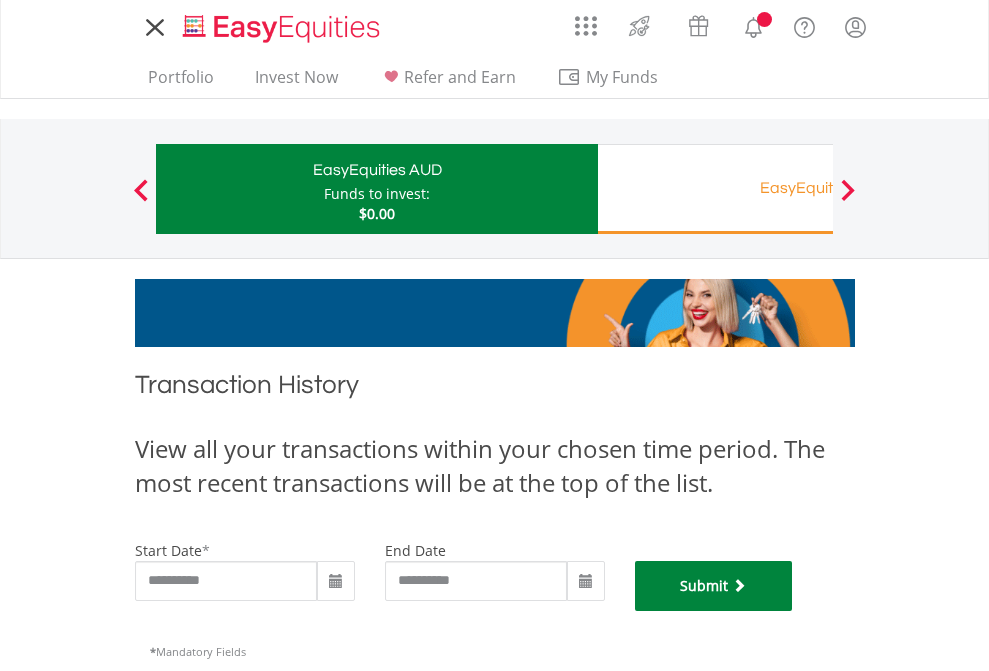 click on "Submit" at bounding box center [714, 586] 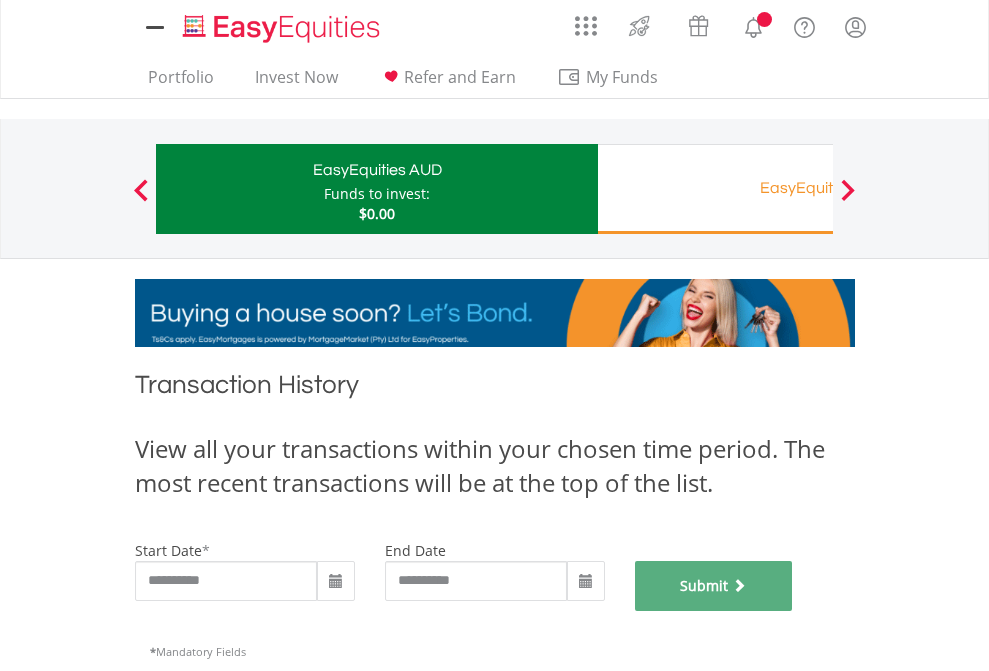 scroll, scrollTop: 811, scrollLeft: 0, axis: vertical 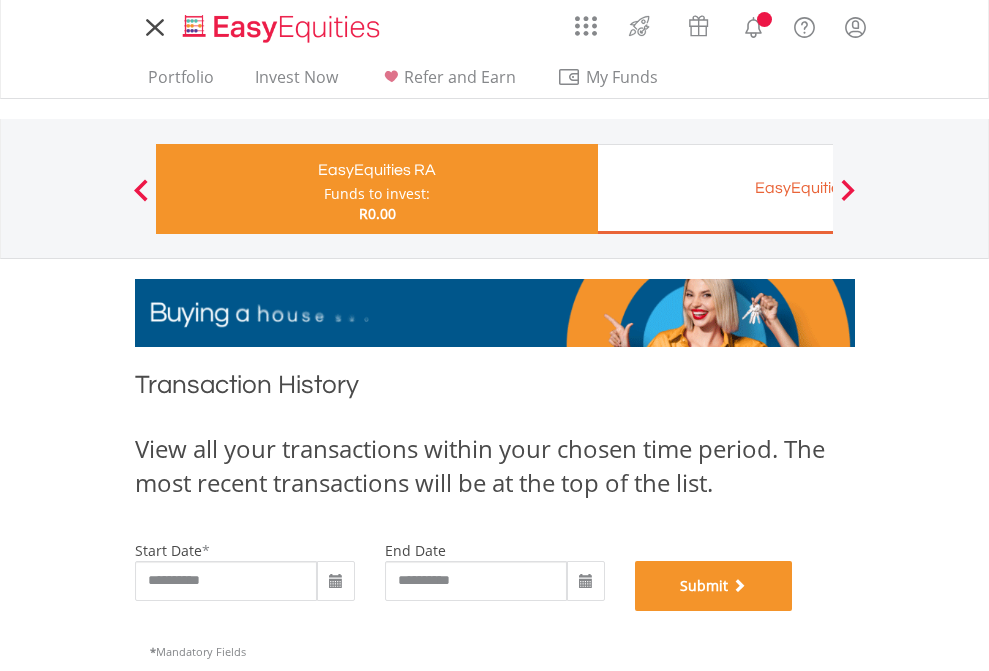 click on "Submit" at bounding box center [714, 586] 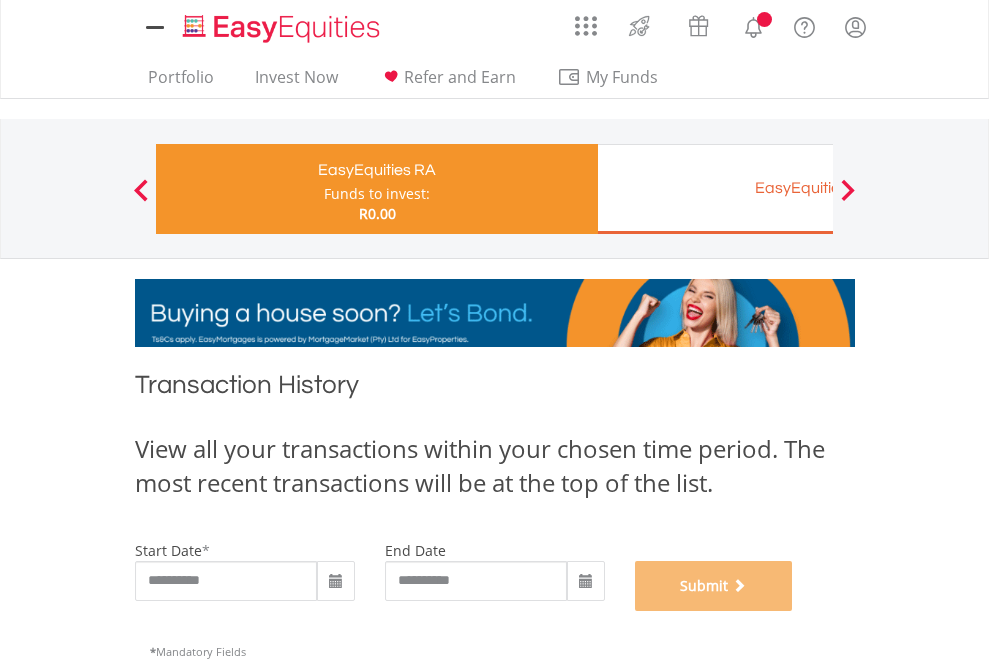 scroll, scrollTop: 811, scrollLeft: 0, axis: vertical 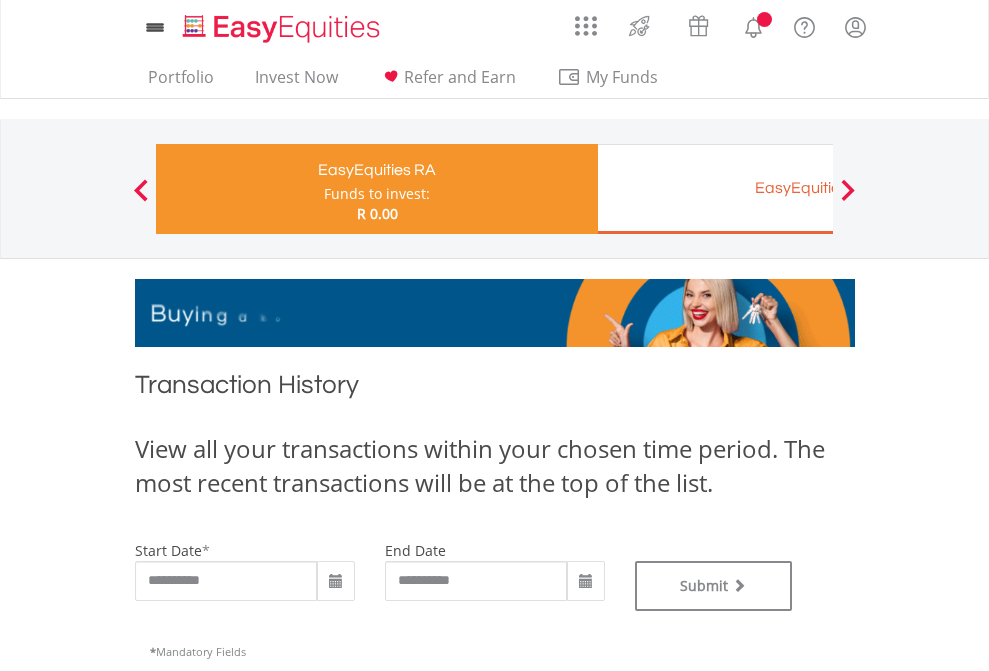 click on "EasyEquities EUR" at bounding box center [818, 188] 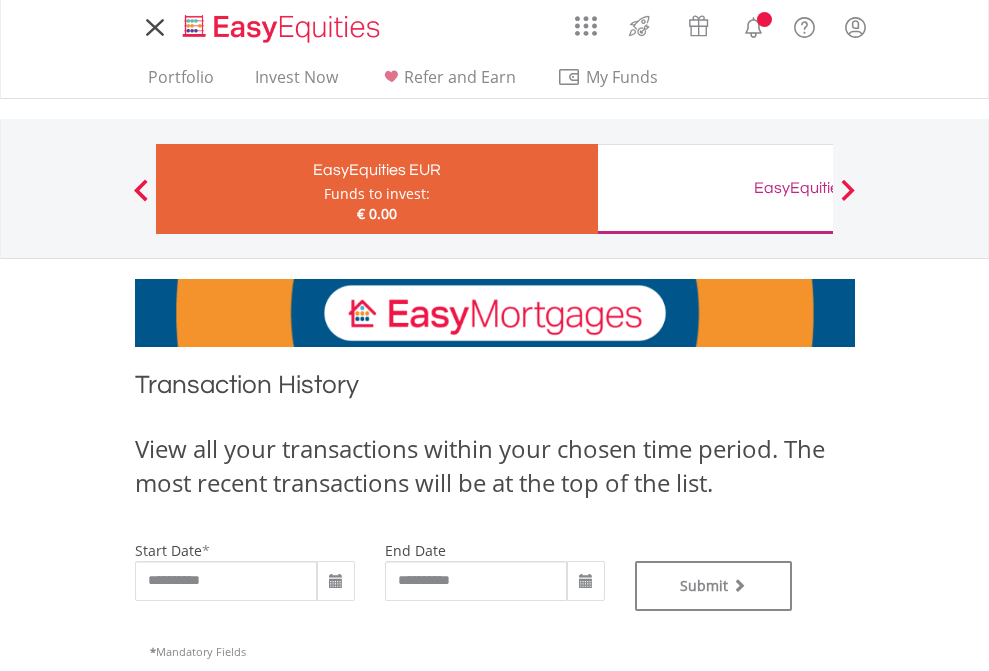 scroll, scrollTop: 0, scrollLeft: 0, axis: both 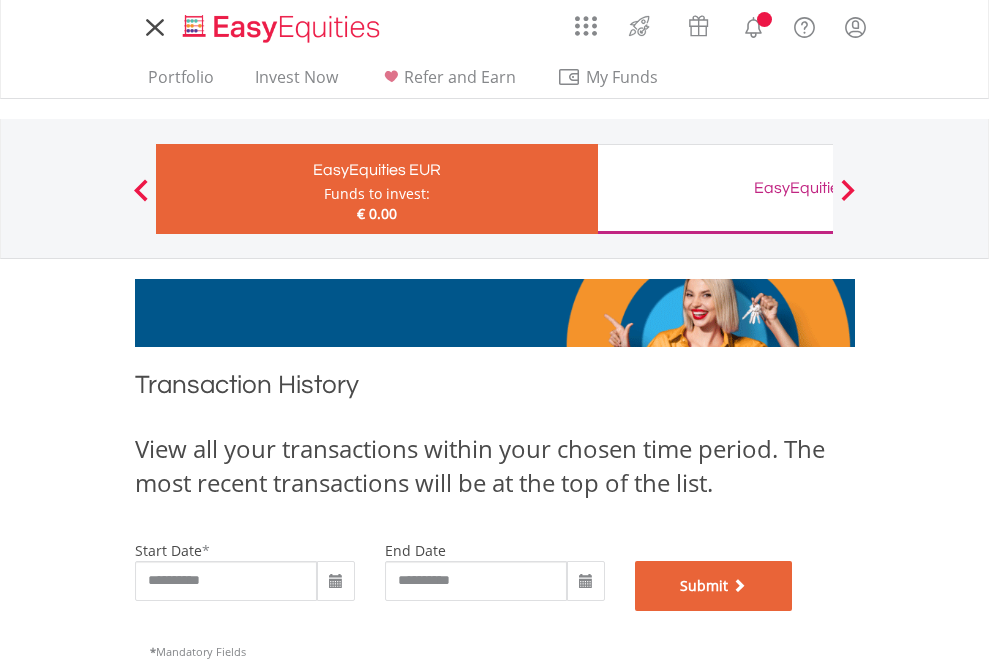 click on "Submit" at bounding box center [714, 586] 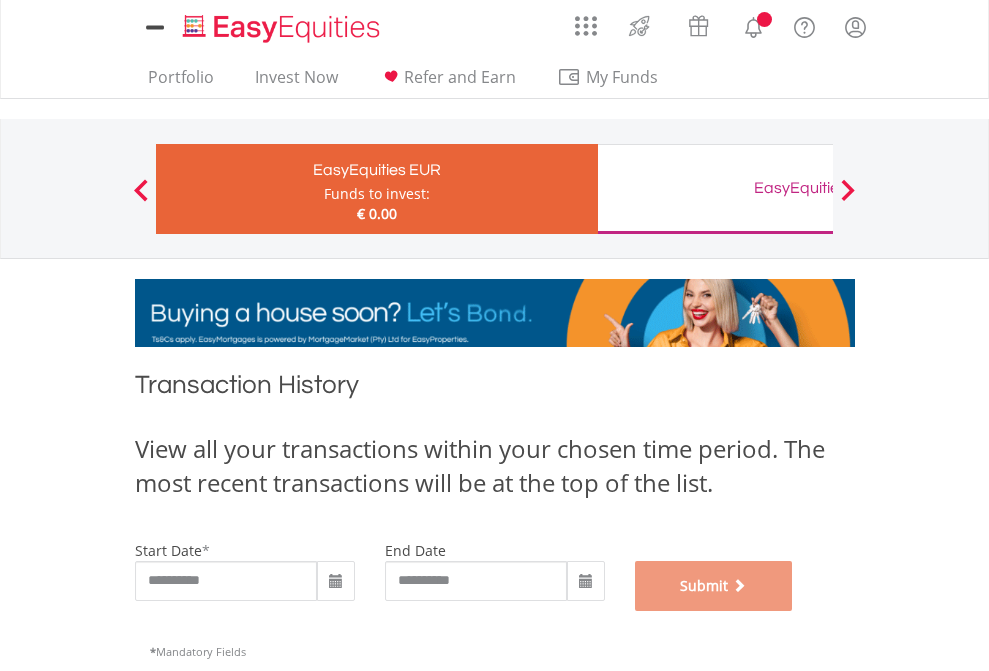 scroll, scrollTop: 811, scrollLeft: 0, axis: vertical 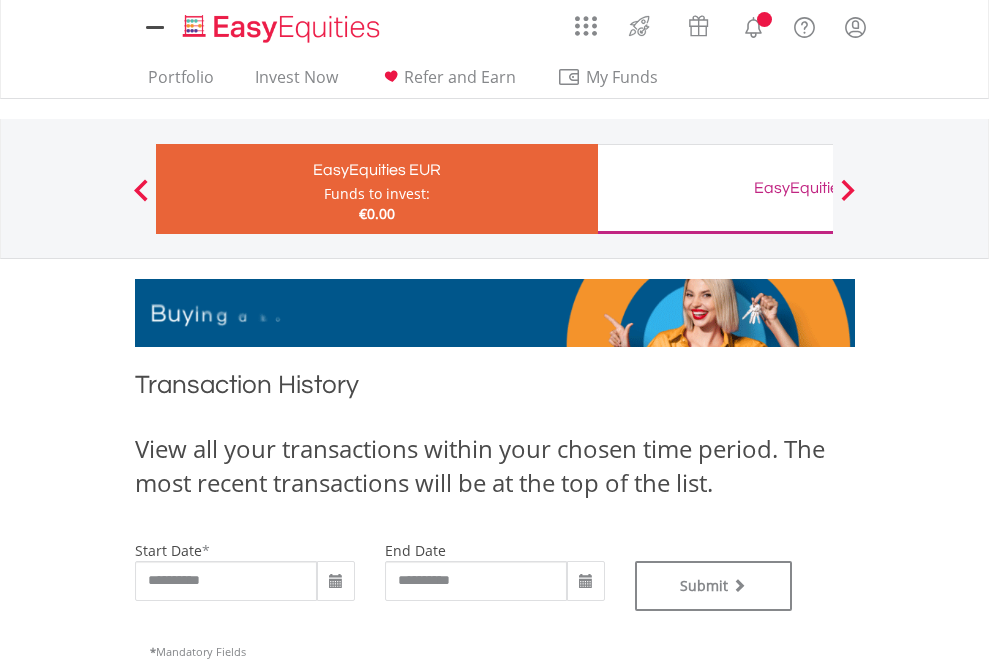 click on "EasyEquities GBP" at bounding box center (818, 188) 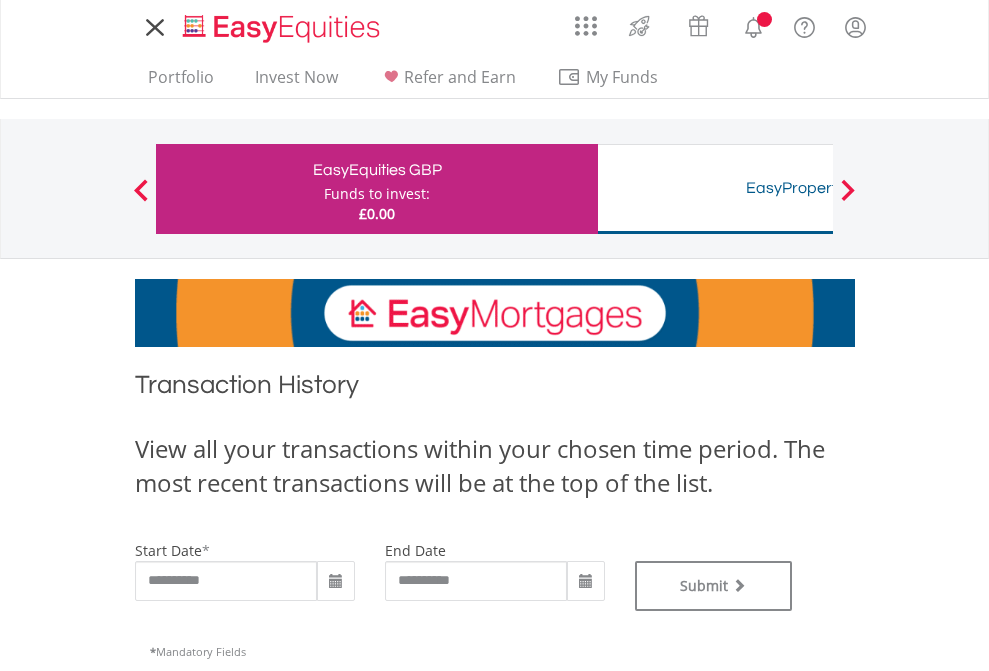 scroll, scrollTop: 0, scrollLeft: 0, axis: both 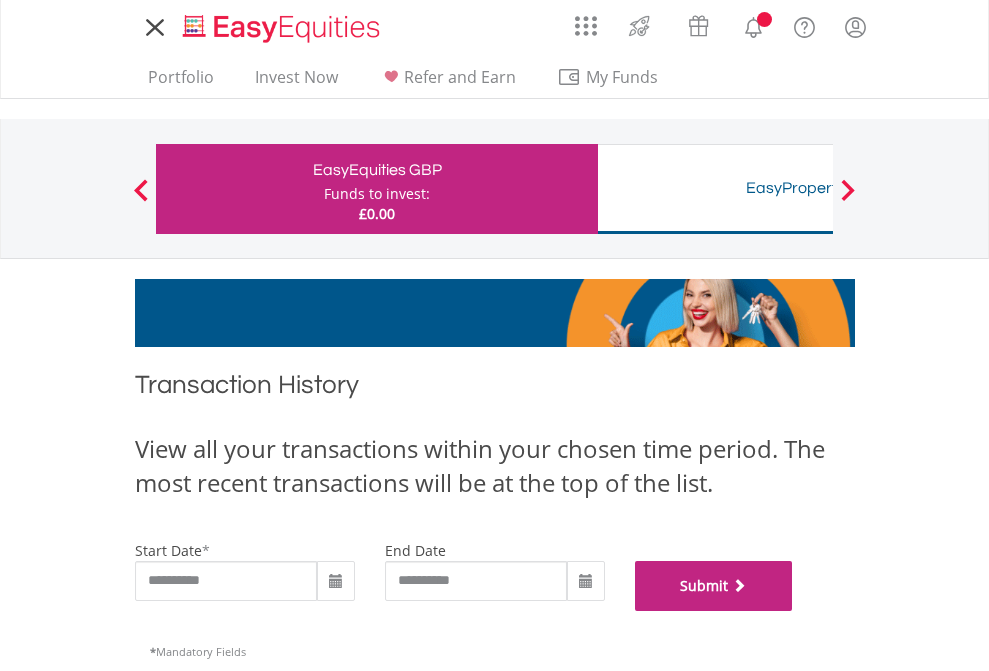 click on "Submit" at bounding box center (714, 586) 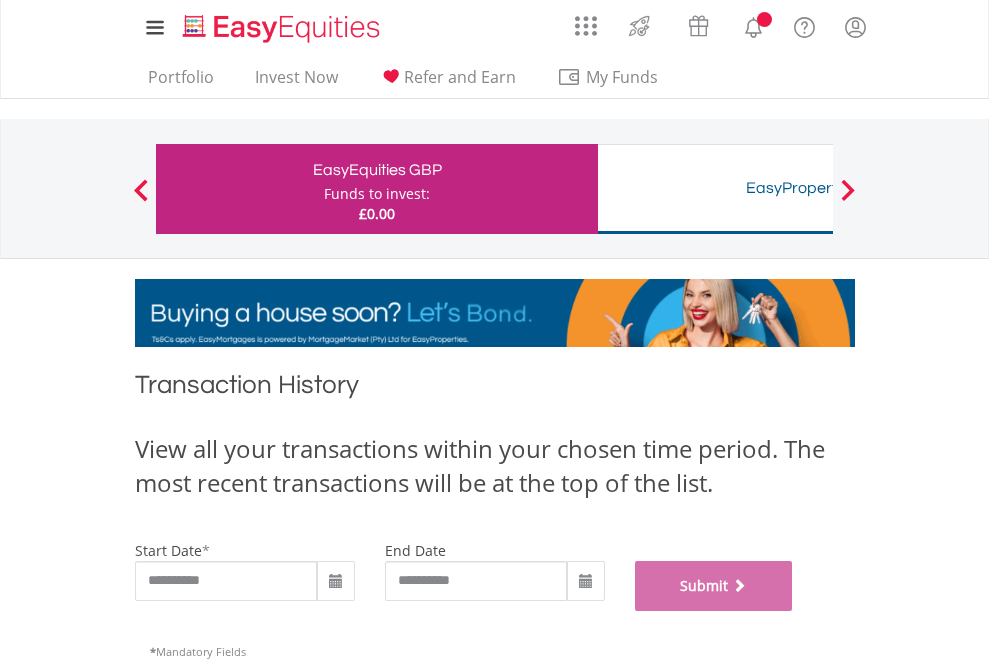scroll, scrollTop: 811, scrollLeft: 0, axis: vertical 